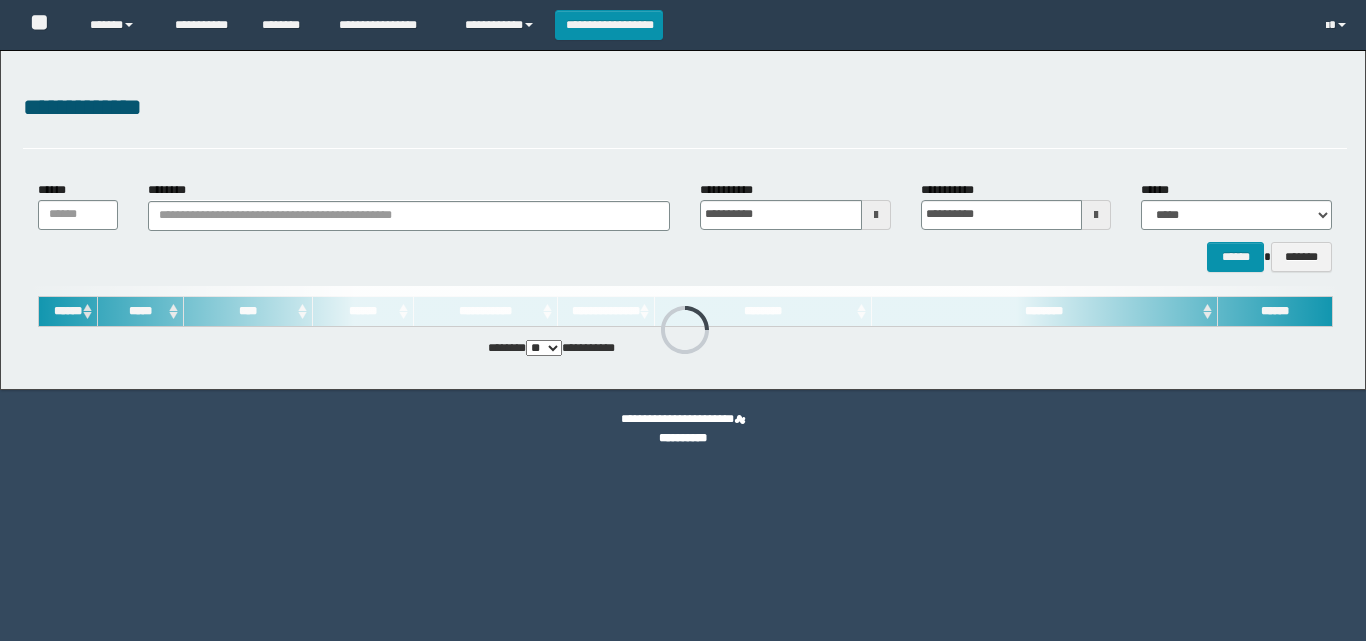 scroll, scrollTop: 0, scrollLeft: 0, axis: both 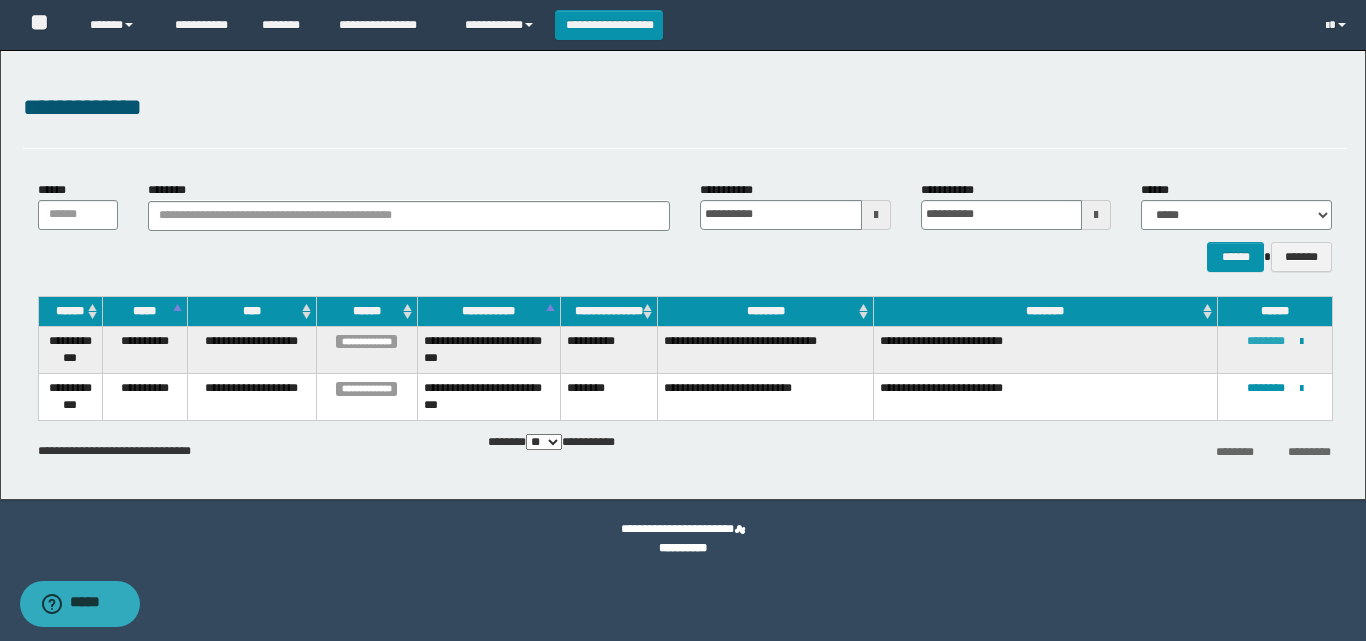 click on "********" at bounding box center [1266, 341] 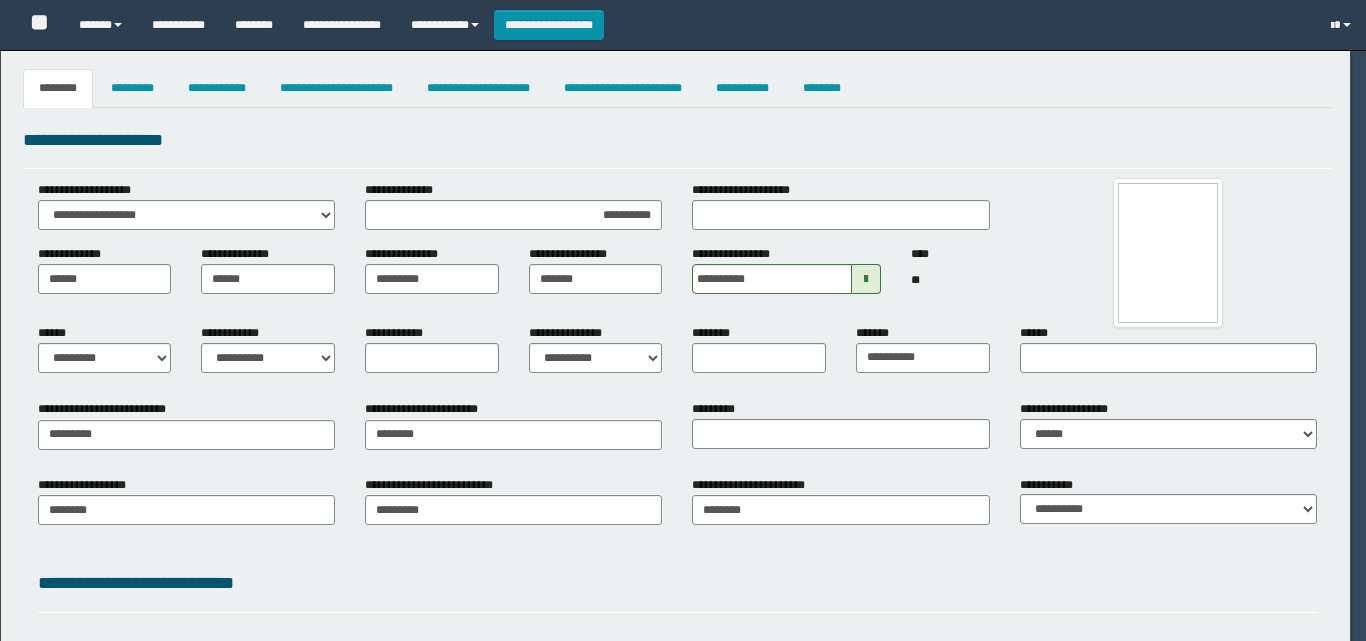 select on "*" 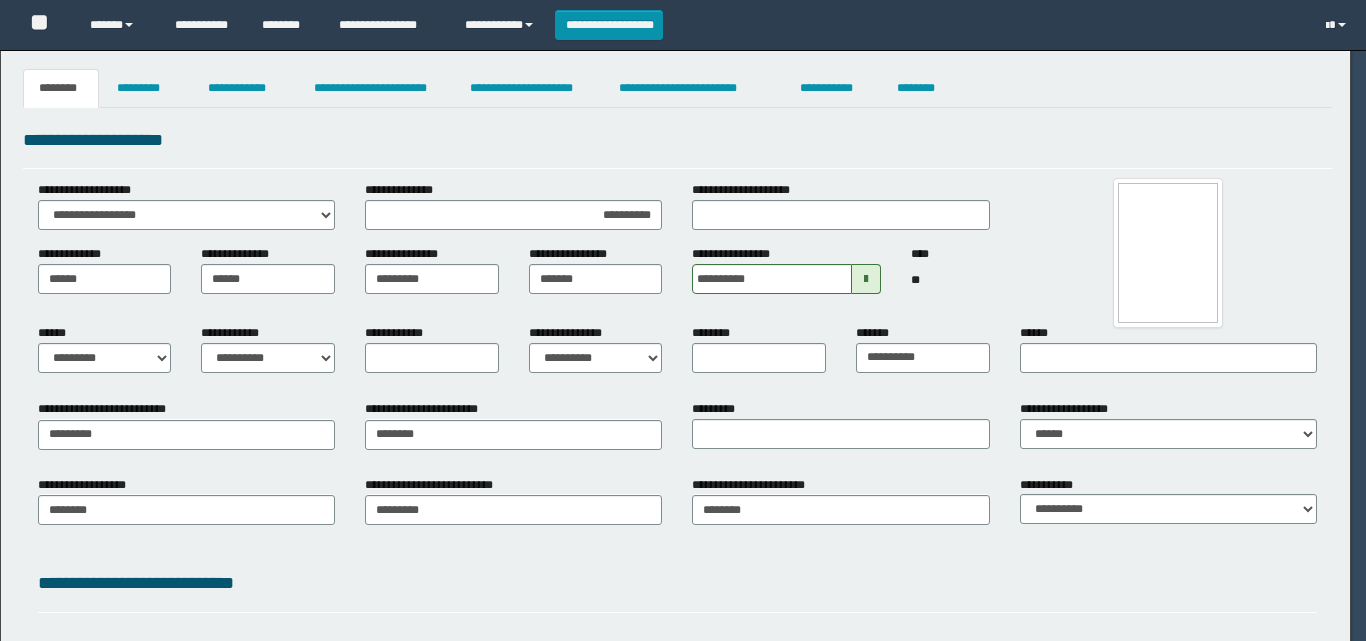 scroll, scrollTop: 0, scrollLeft: 0, axis: both 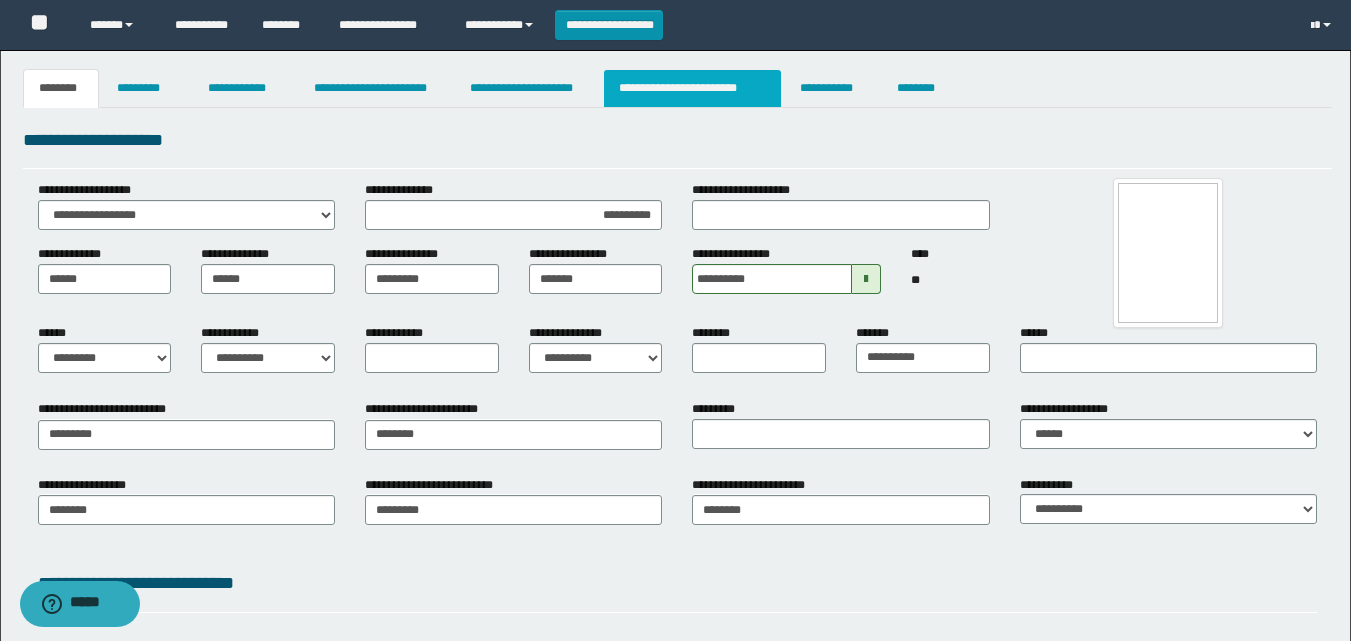 click on "**********" at bounding box center [693, 88] 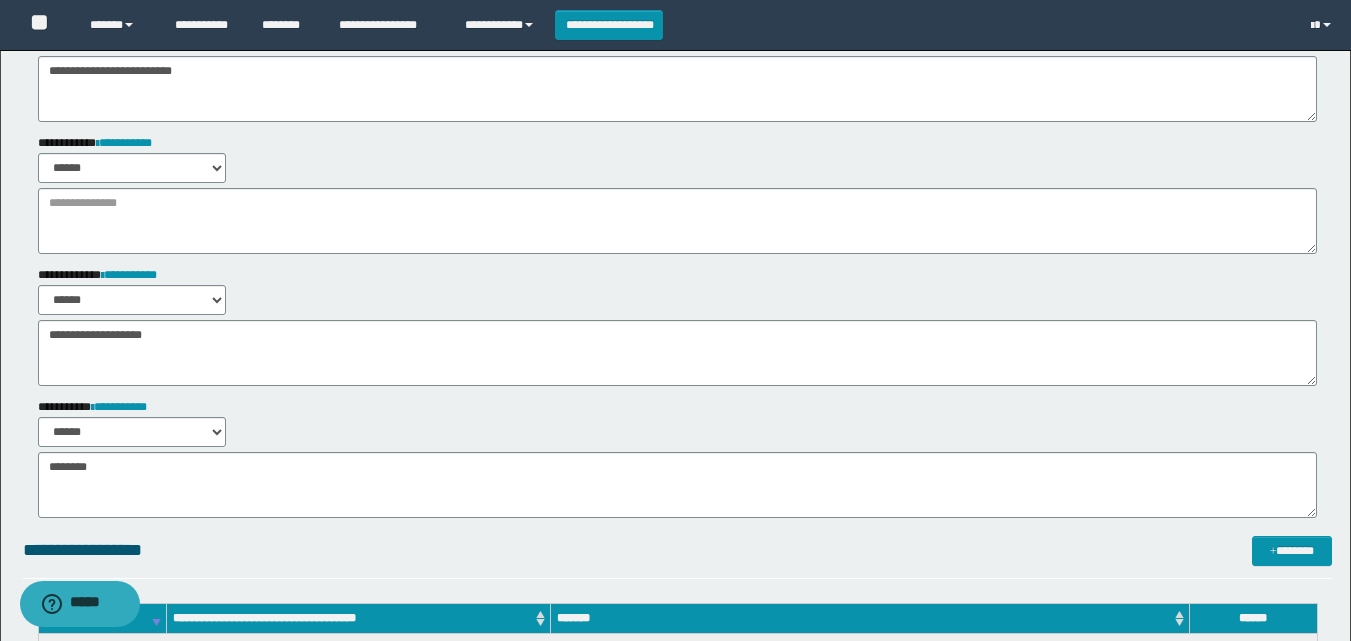 scroll, scrollTop: 200, scrollLeft: 0, axis: vertical 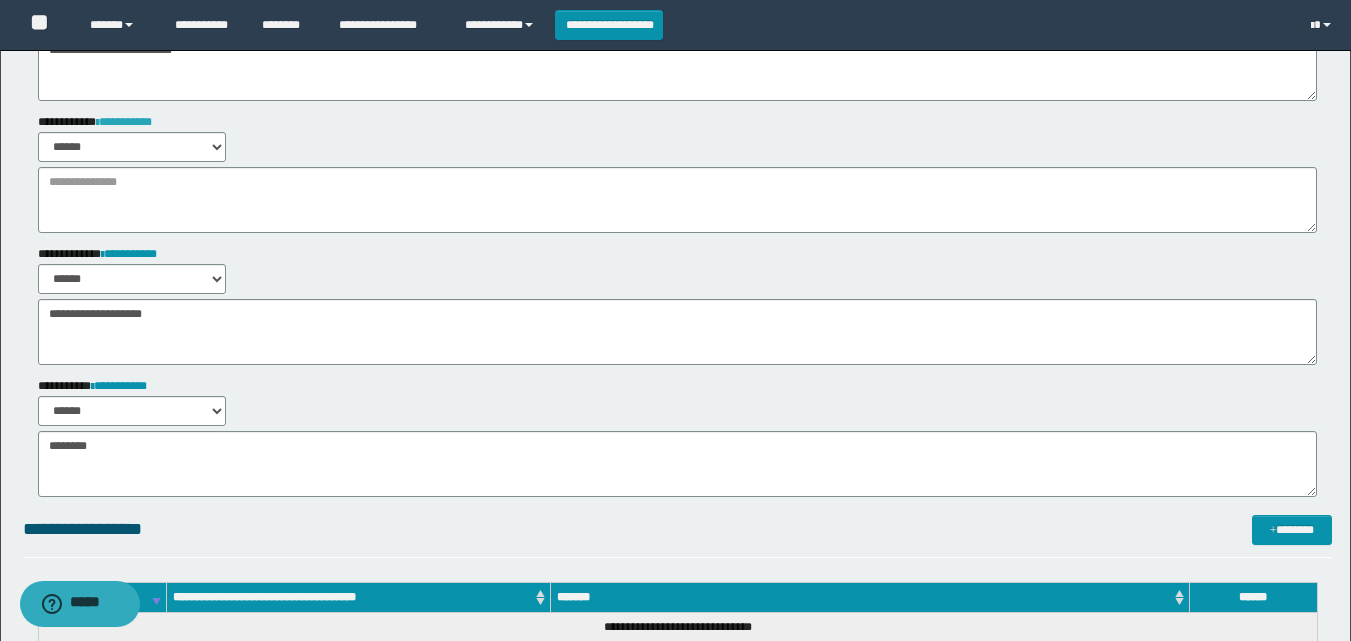 click on "**********" at bounding box center (124, 122) 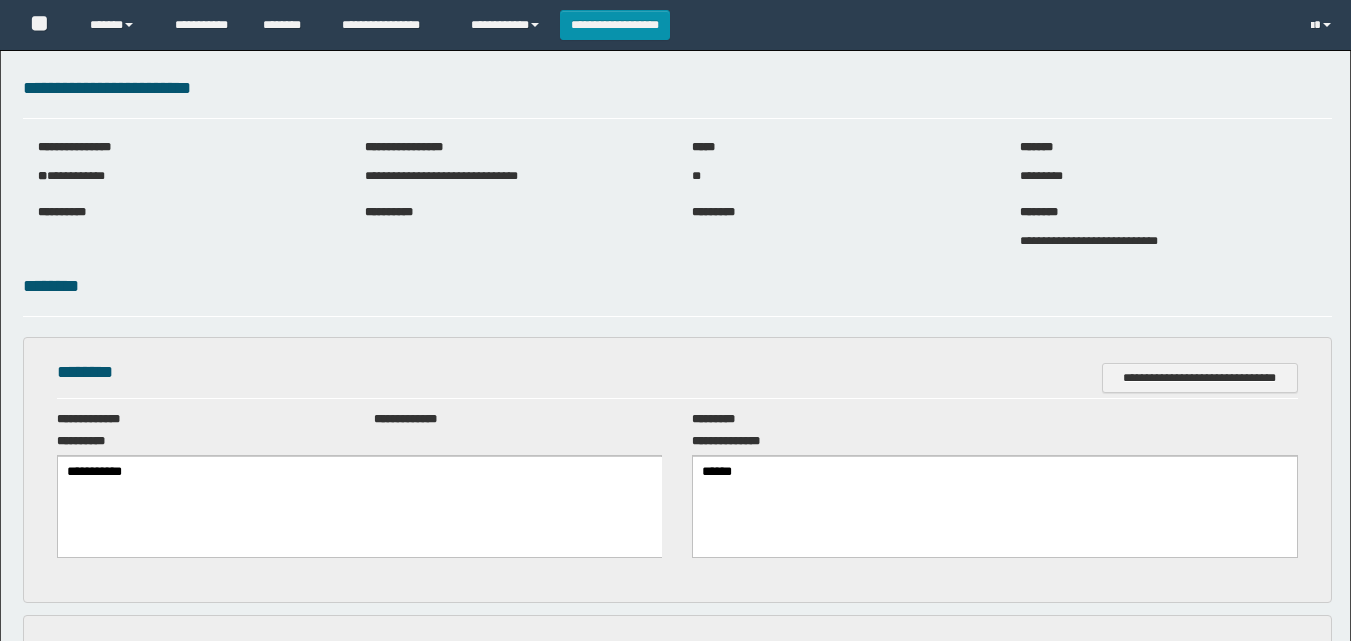 scroll, scrollTop: 0, scrollLeft: 0, axis: both 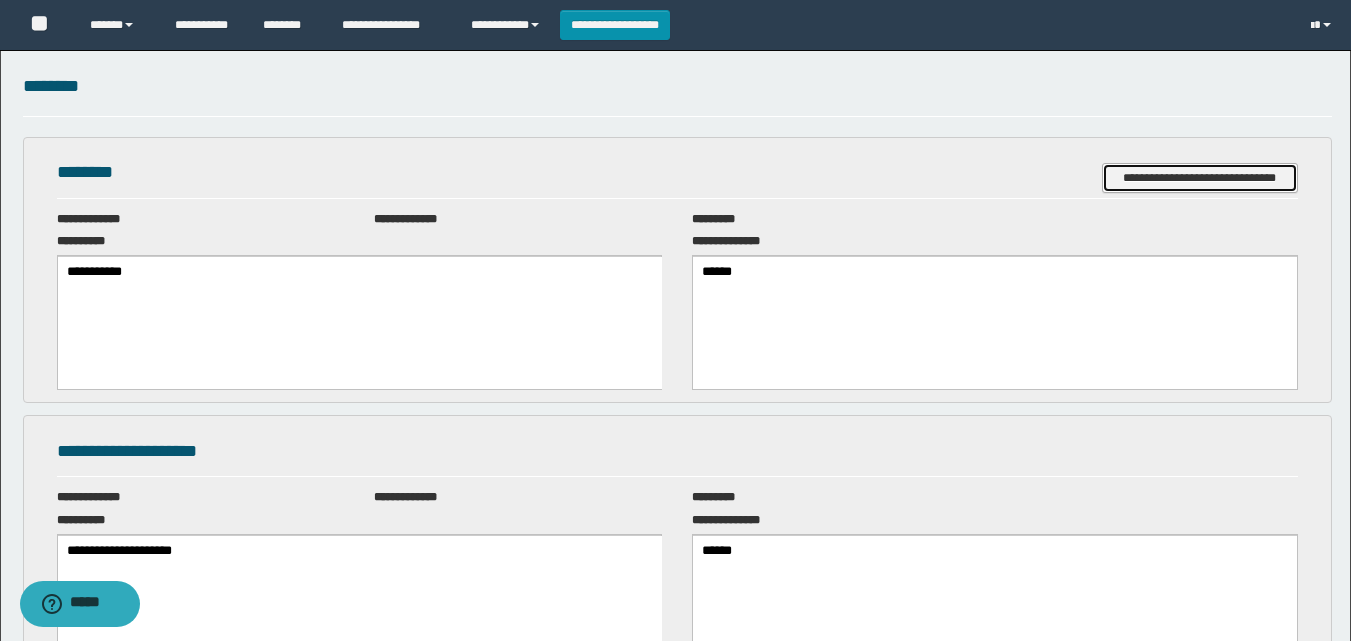 click on "**********" at bounding box center [1200, 178] 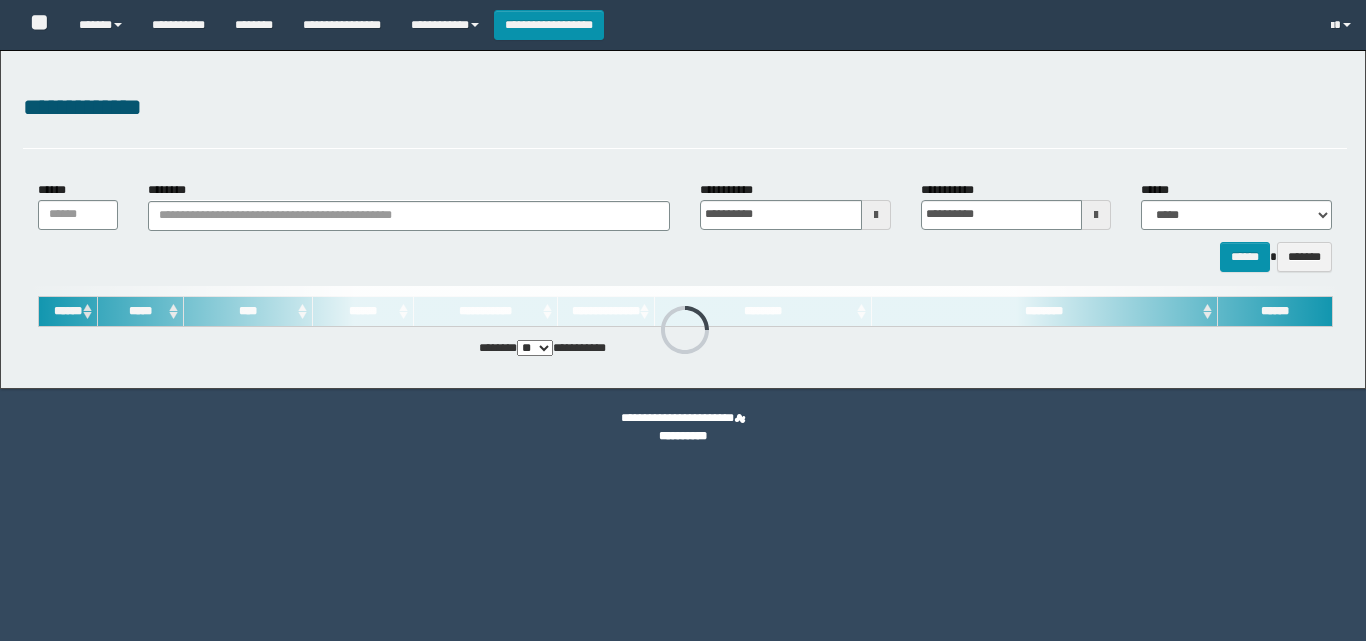 scroll, scrollTop: 0, scrollLeft: 0, axis: both 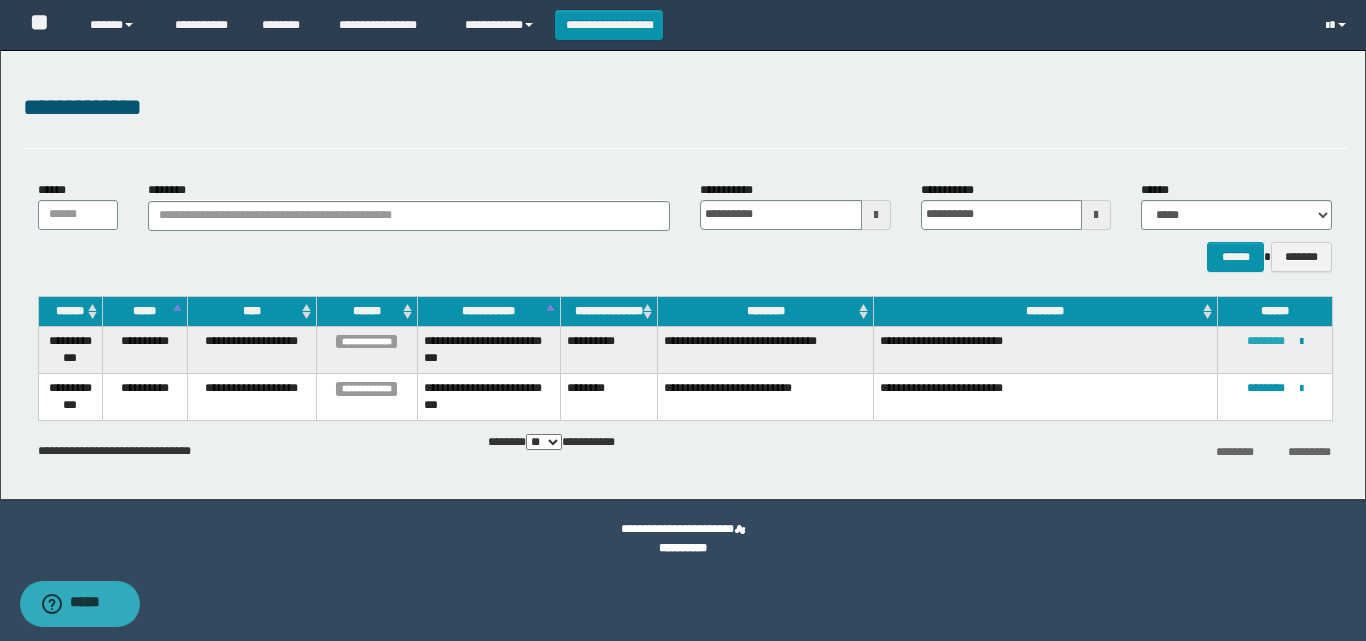 click on "********" at bounding box center (1266, 341) 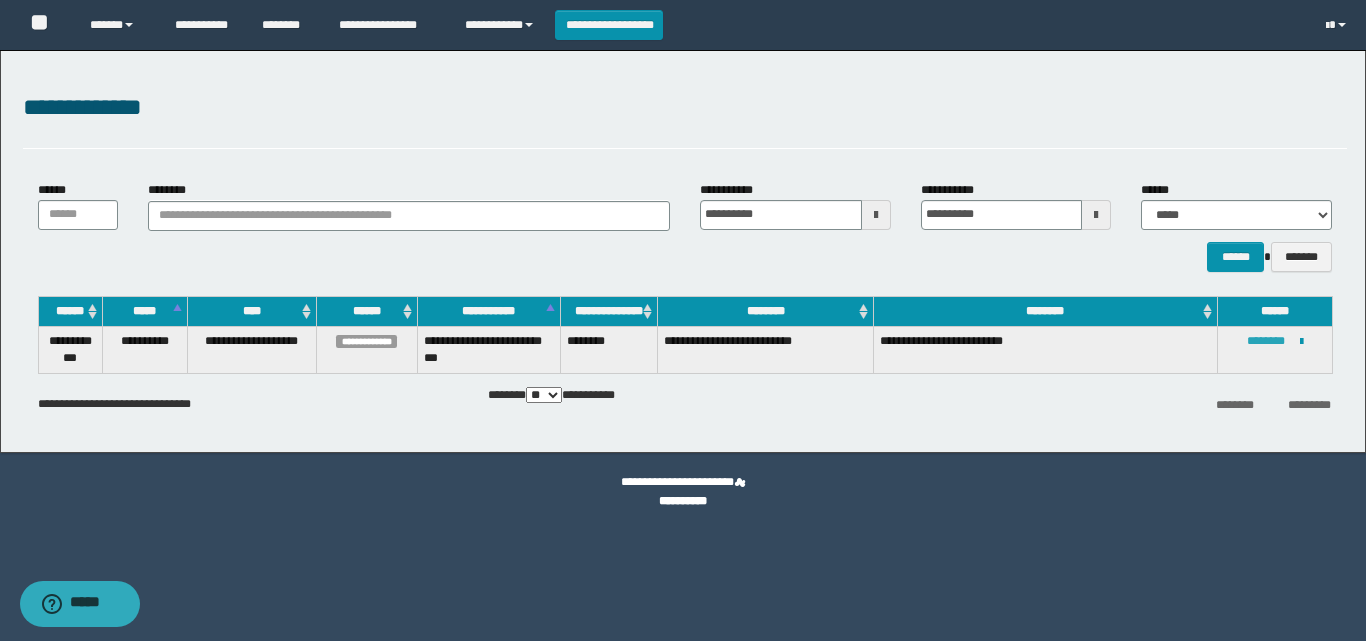 click on "********" at bounding box center (1266, 341) 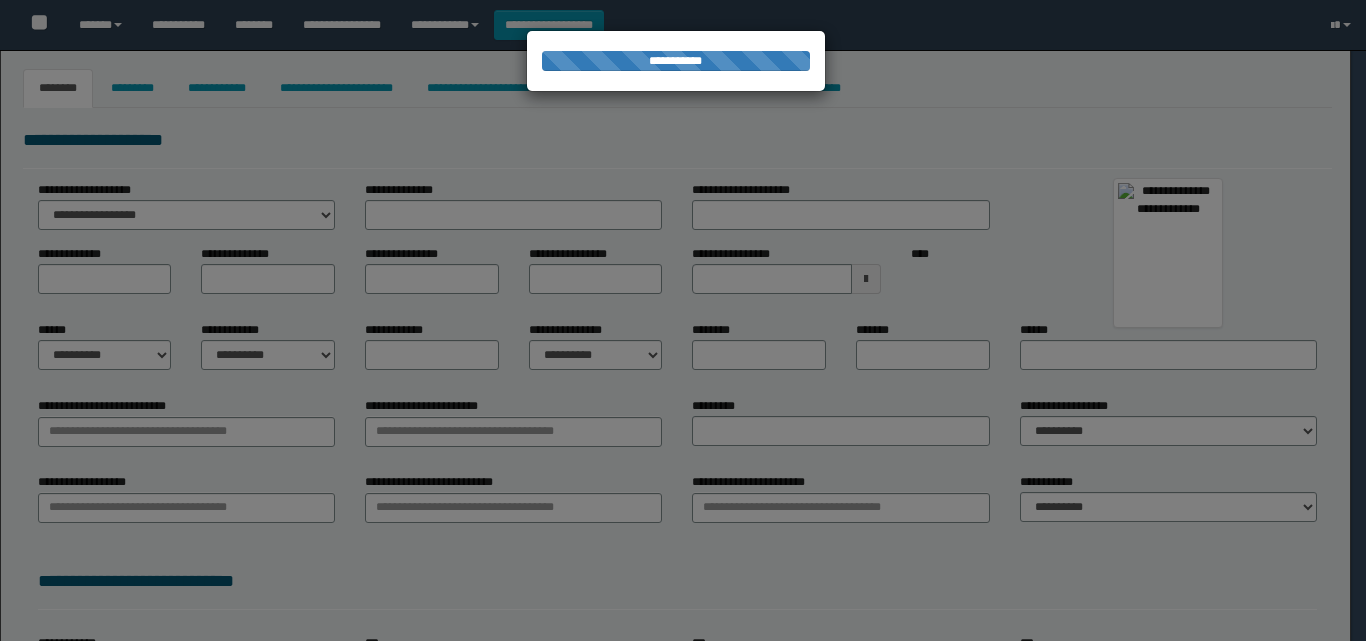type on "******" 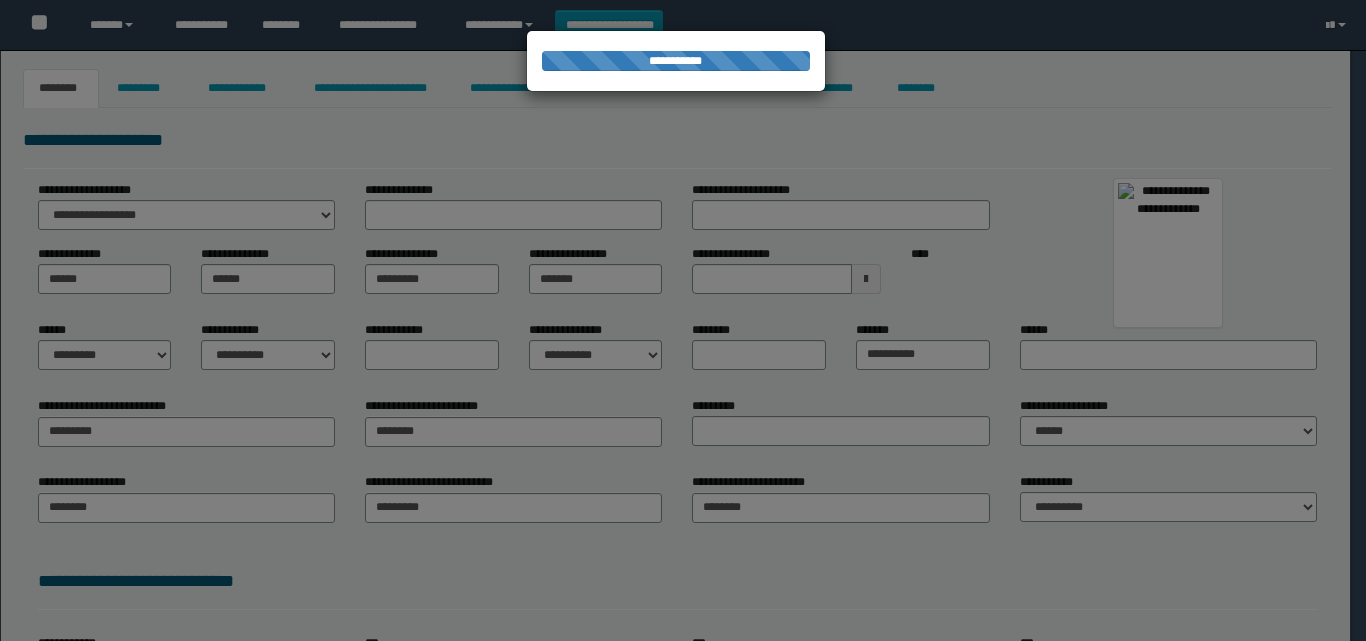 scroll, scrollTop: 0, scrollLeft: 0, axis: both 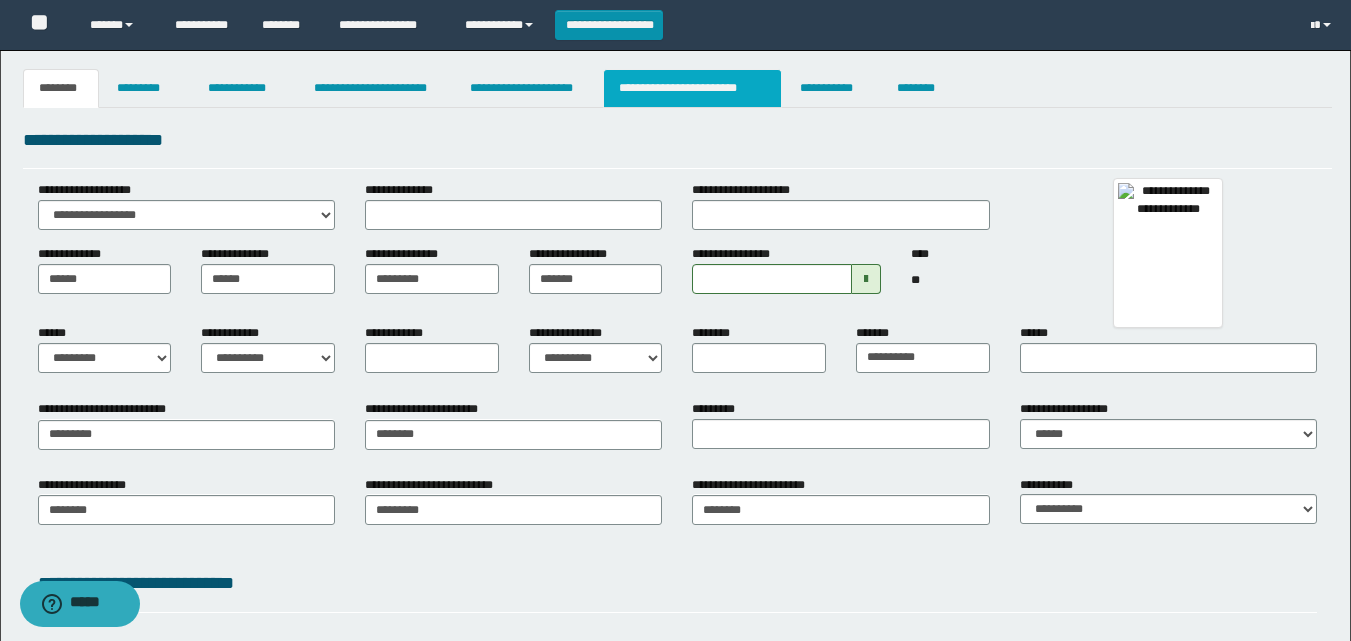click on "**********" at bounding box center [693, 88] 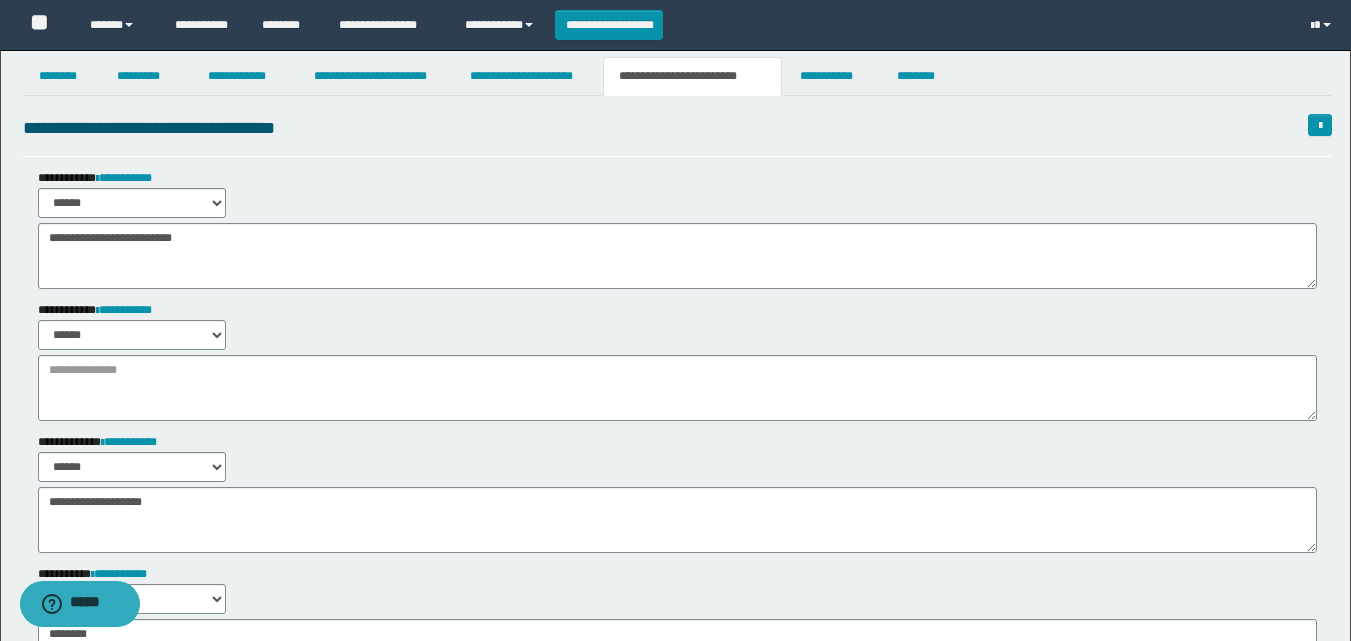 scroll, scrollTop: 0, scrollLeft: 0, axis: both 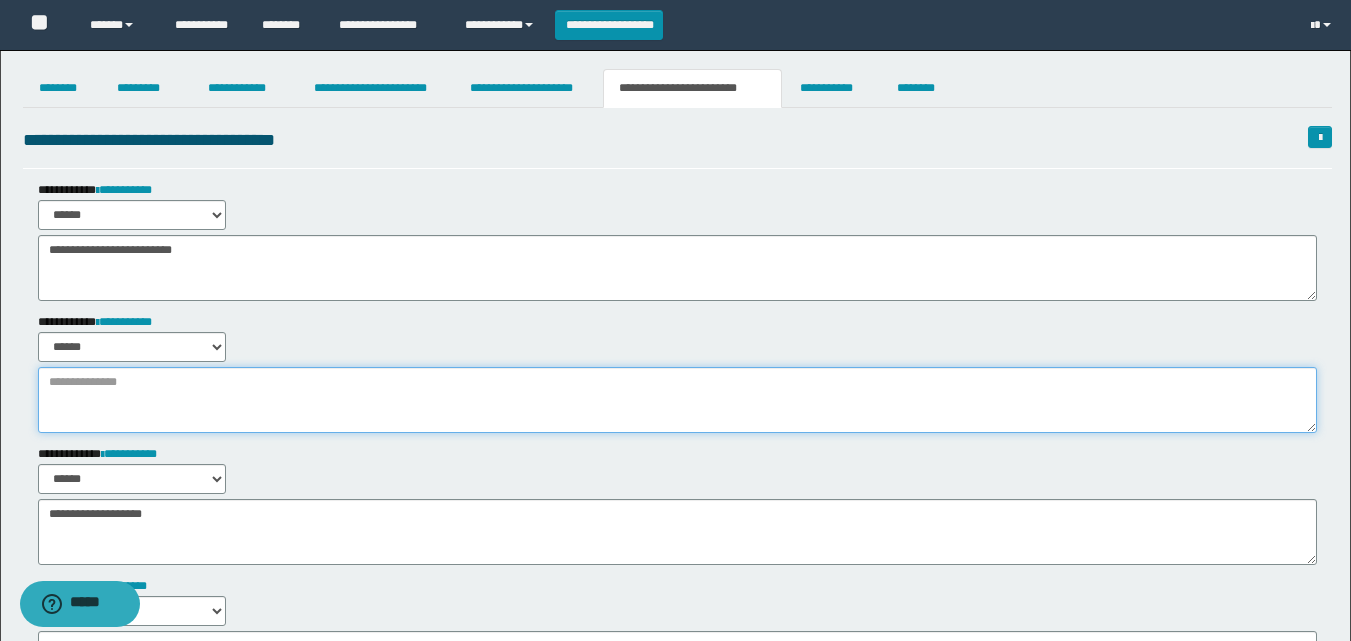 click at bounding box center (677, 400) 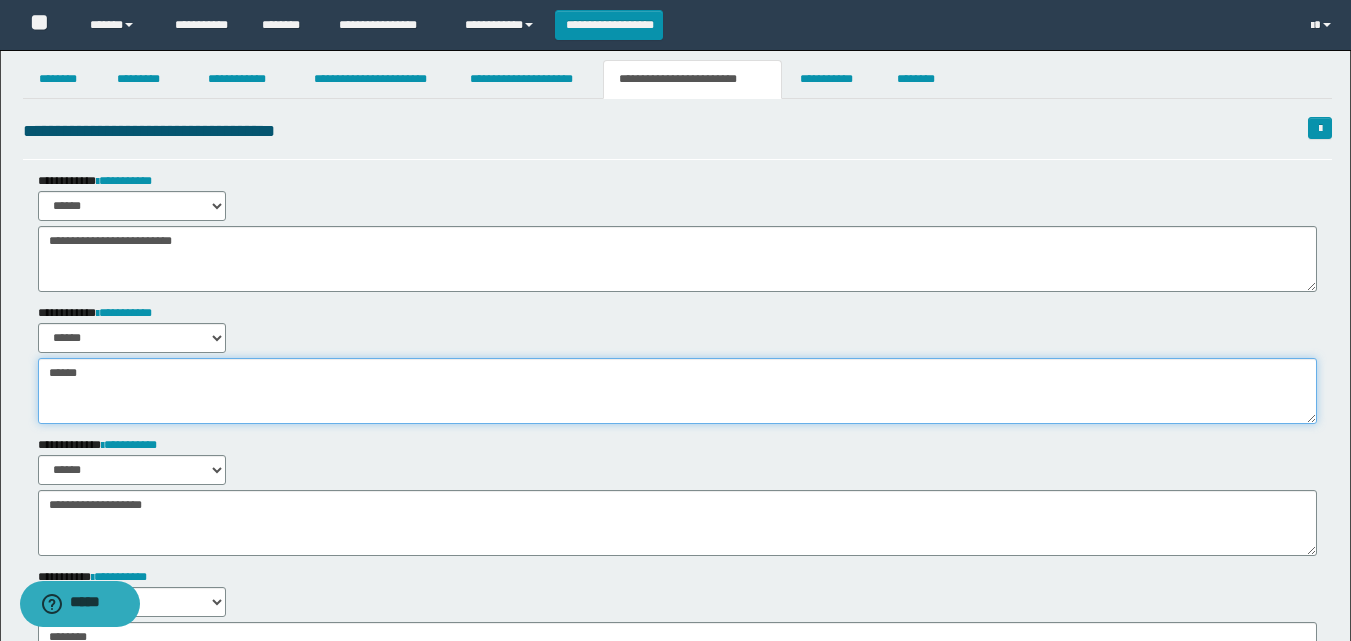 scroll, scrollTop: 0, scrollLeft: 0, axis: both 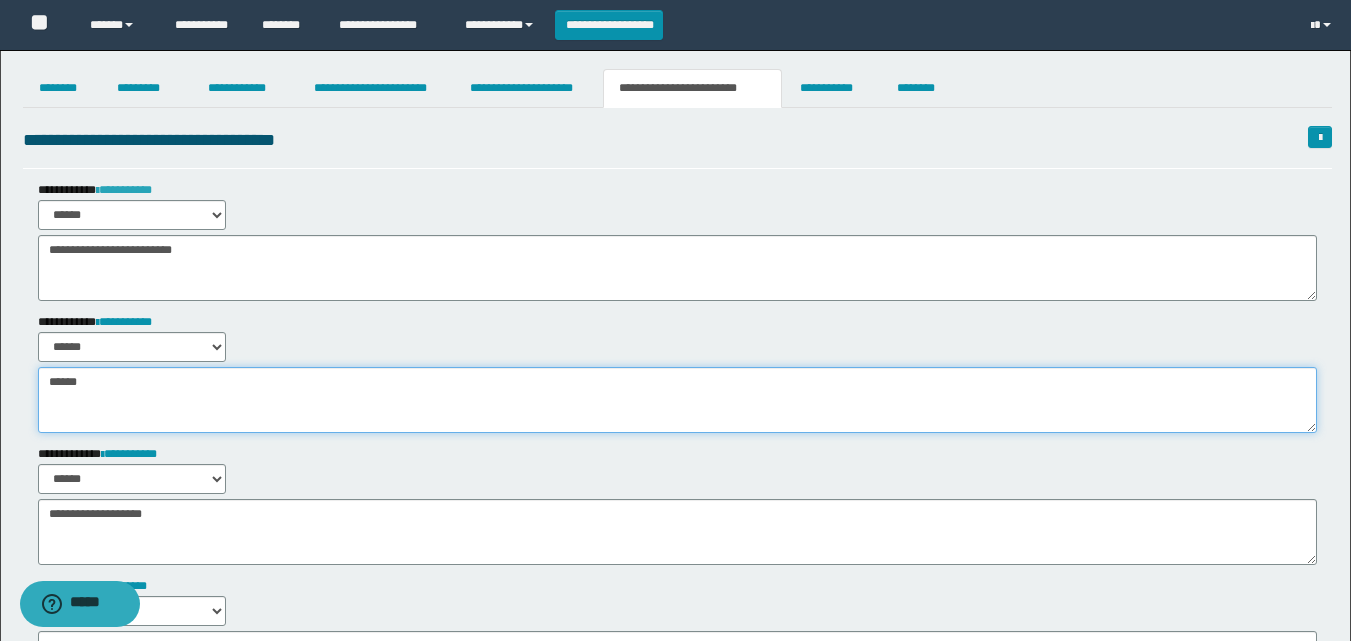 type on "******" 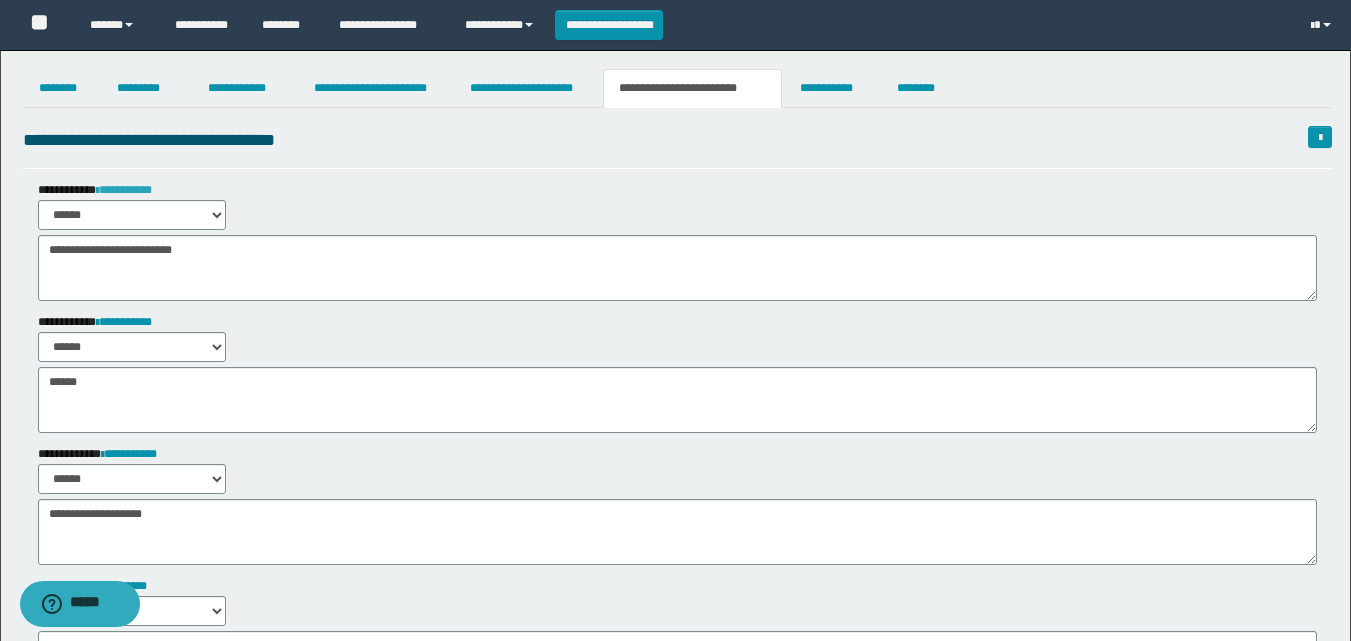 click on "**********" at bounding box center [124, 190] 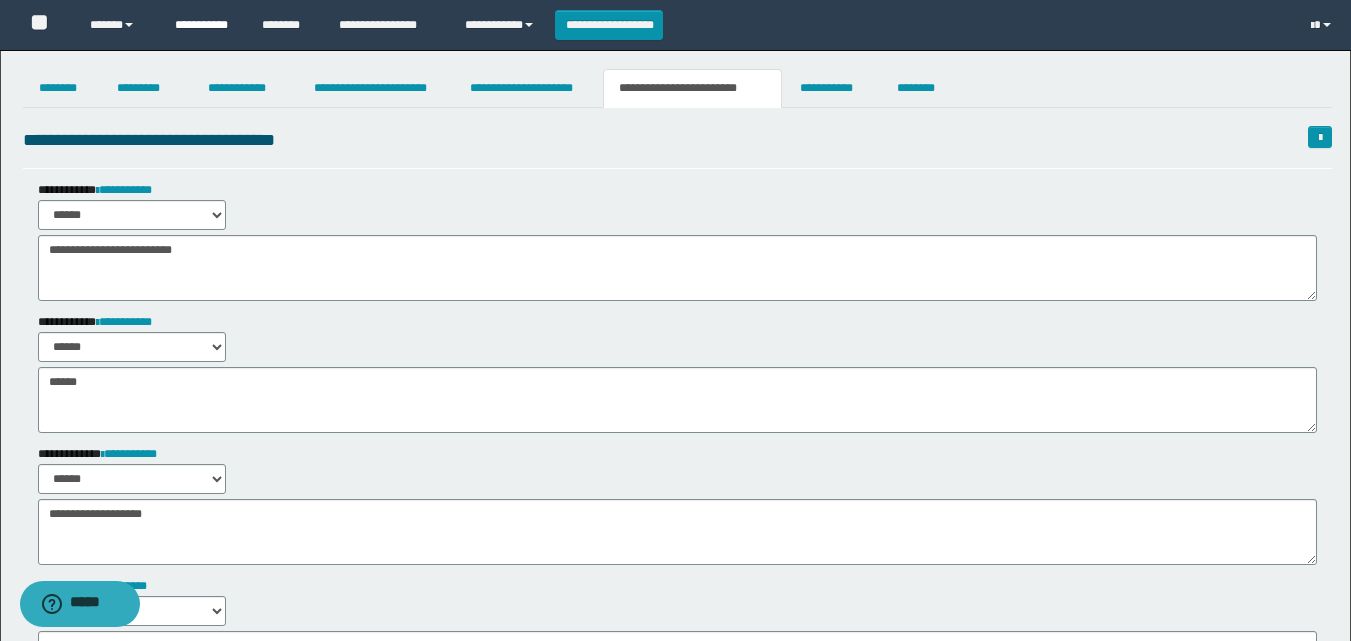 click on "**********" at bounding box center [203, 25] 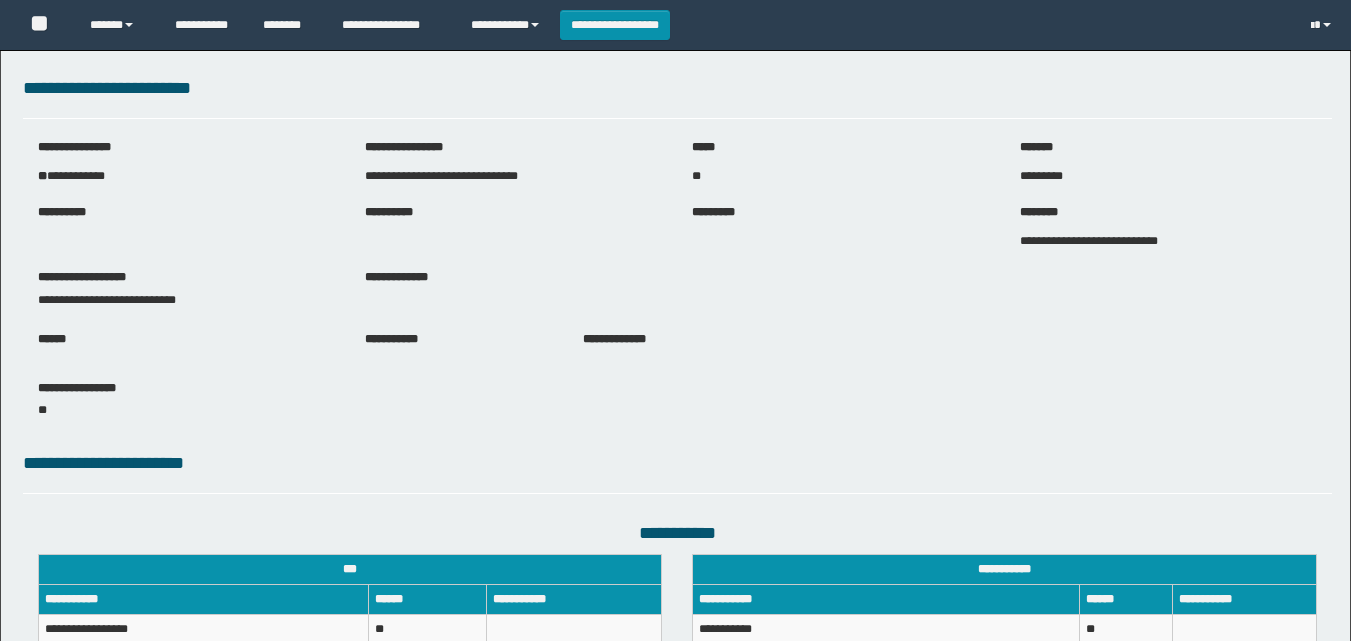 scroll, scrollTop: 0, scrollLeft: 0, axis: both 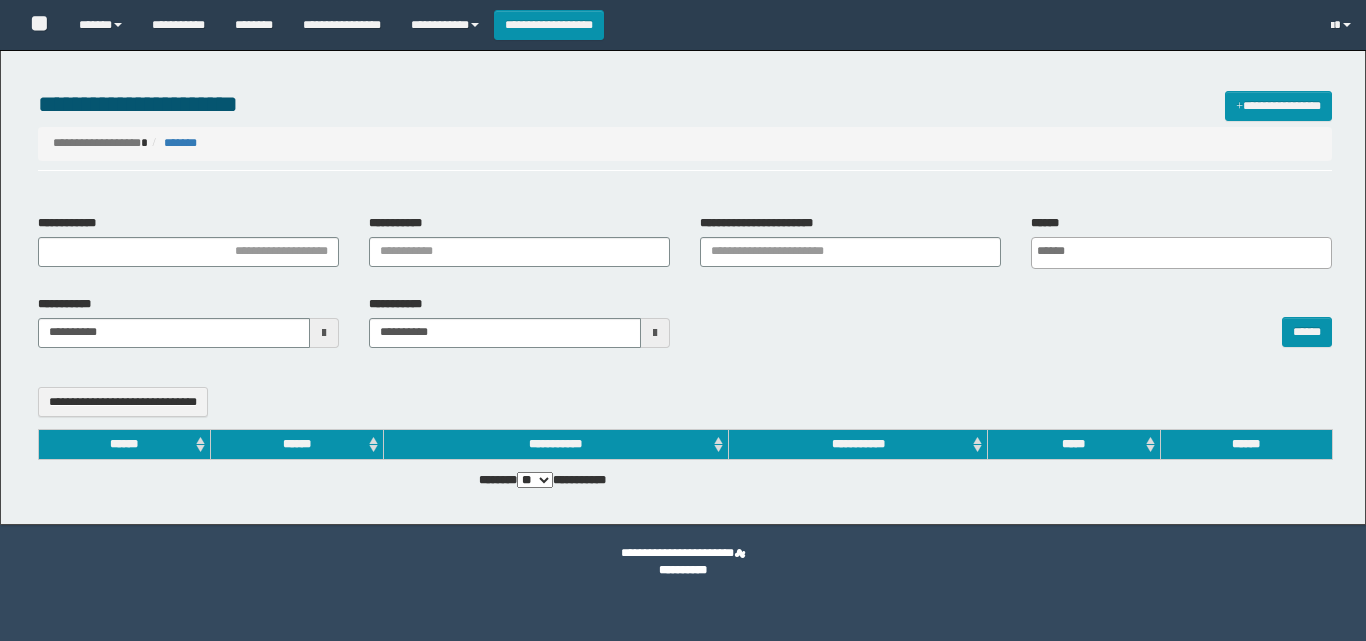 select 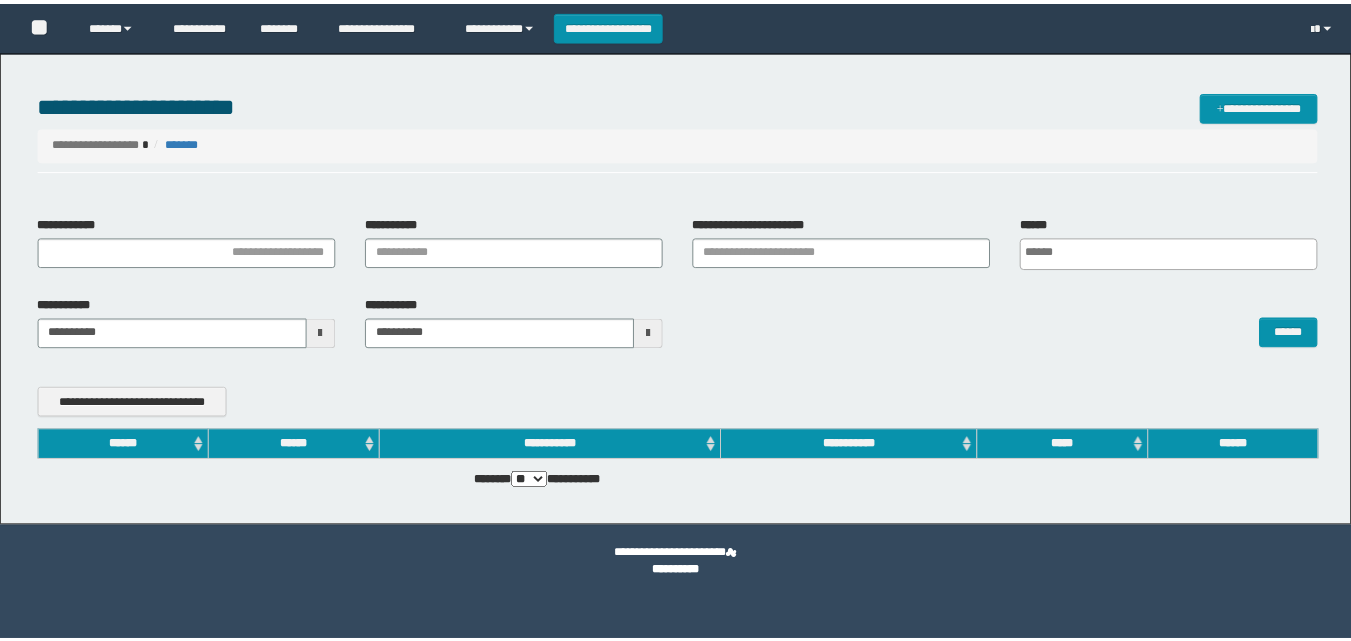 scroll, scrollTop: 0, scrollLeft: 0, axis: both 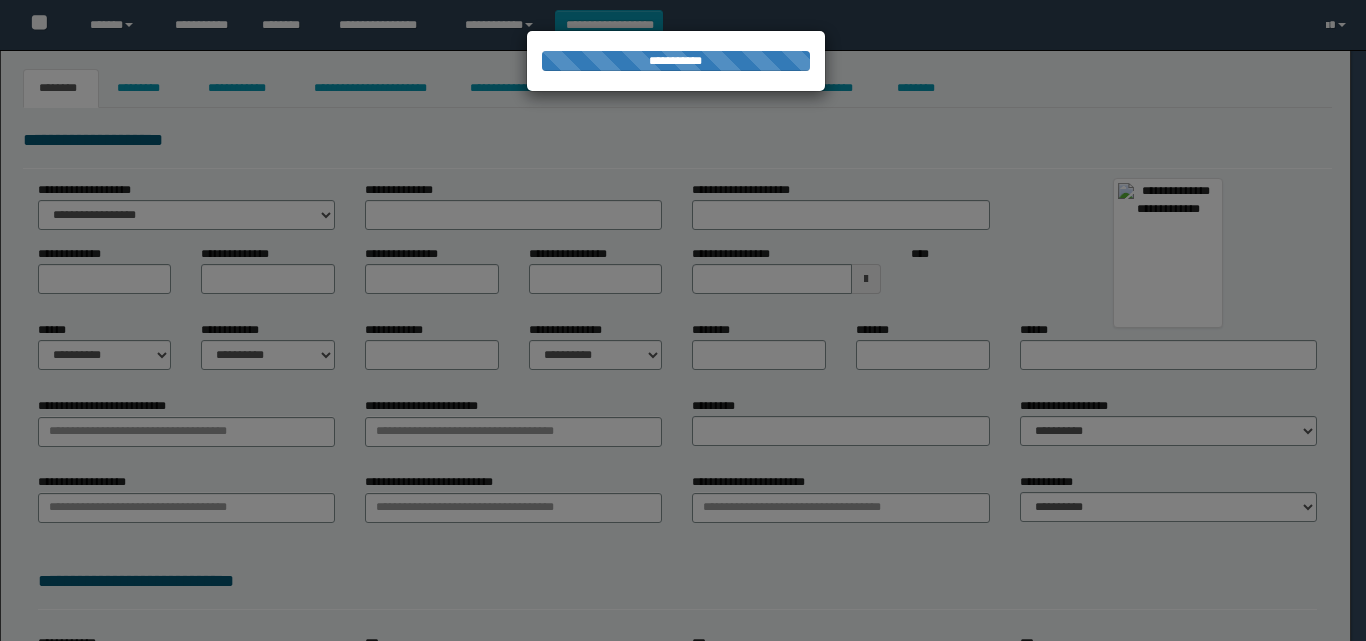 type on "******" 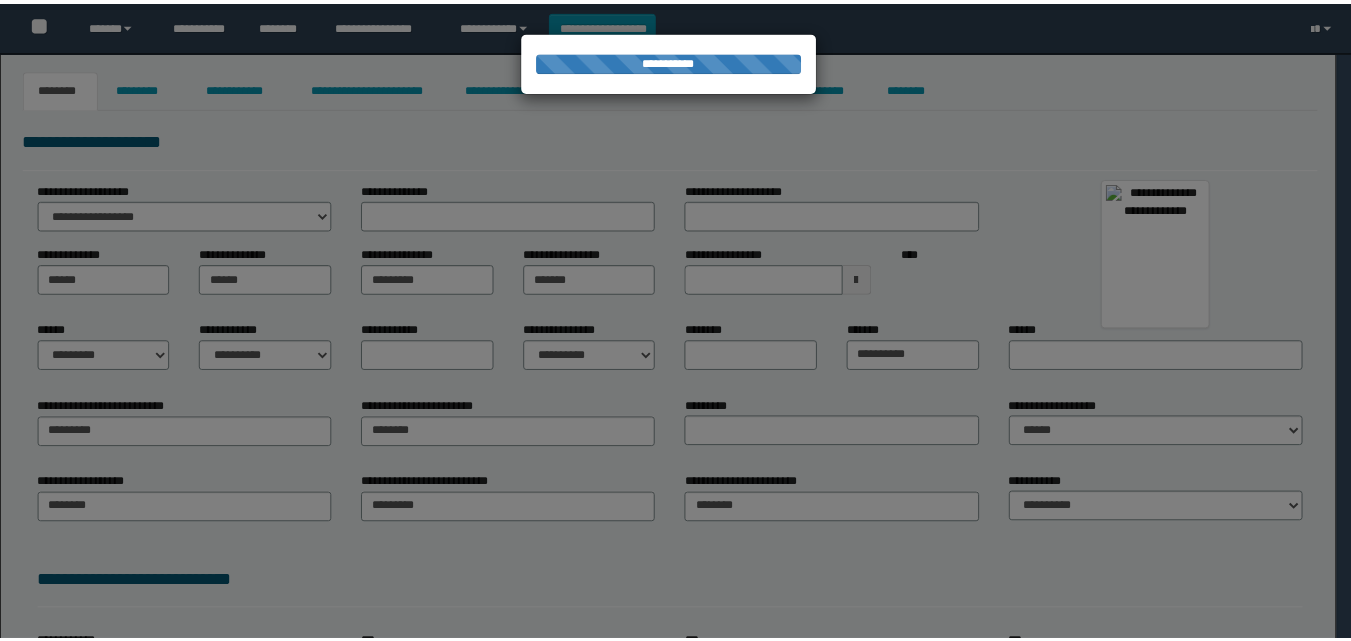scroll, scrollTop: 0, scrollLeft: 0, axis: both 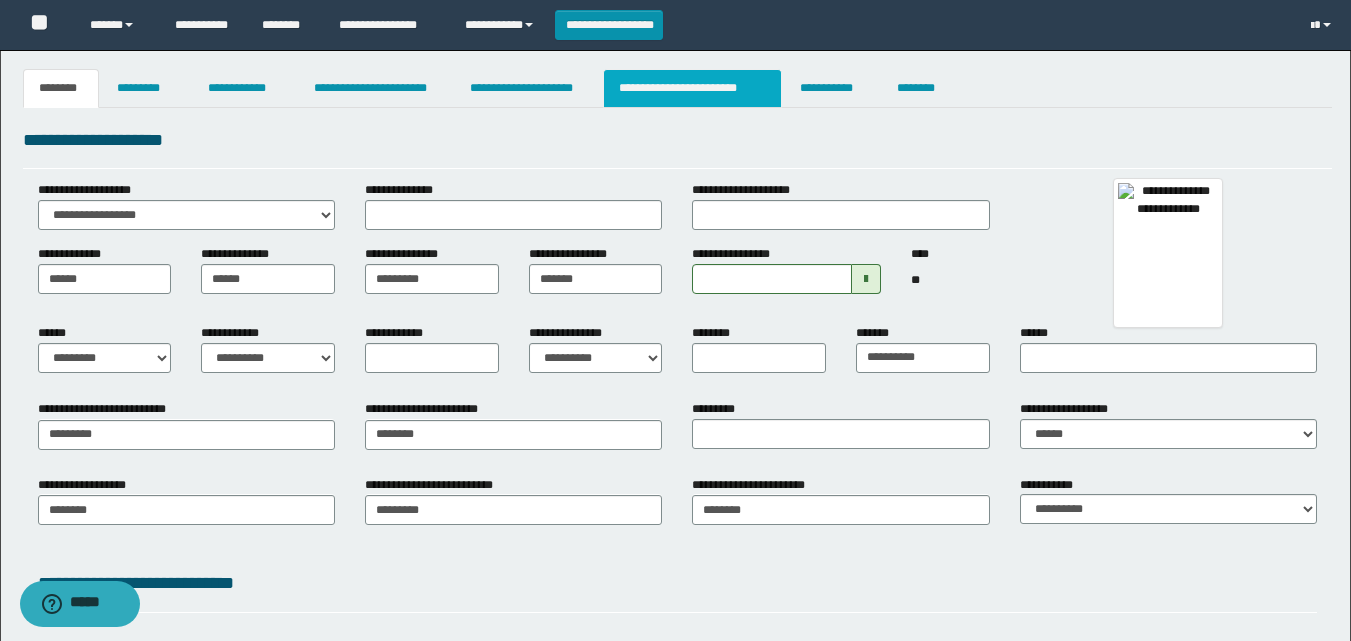 click on "**********" at bounding box center (693, 88) 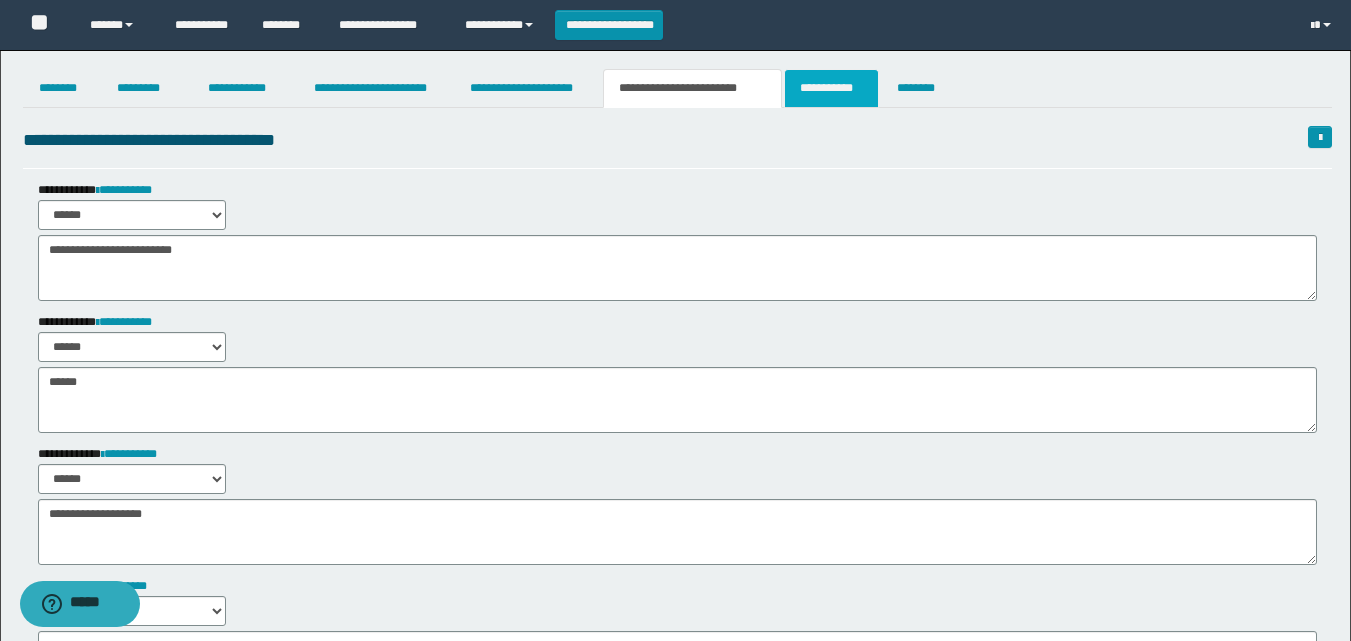 click on "**********" at bounding box center [831, 88] 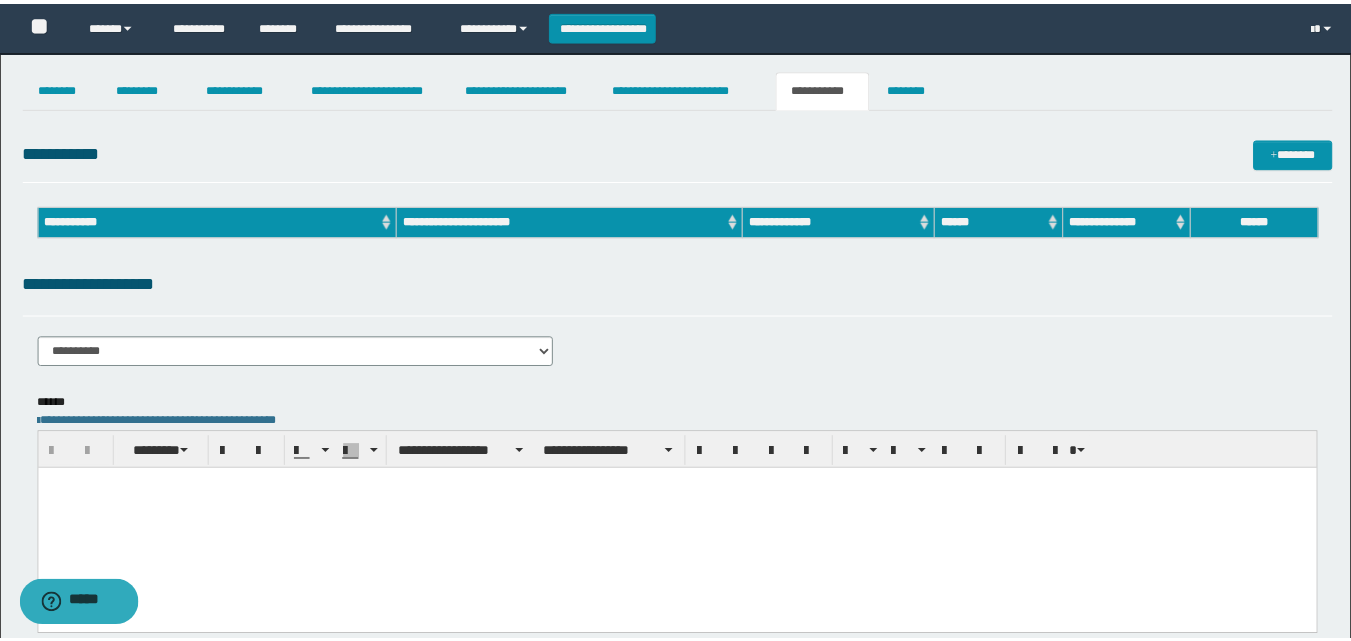 scroll, scrollTop: 0, scrollLeft: 0, axis: both 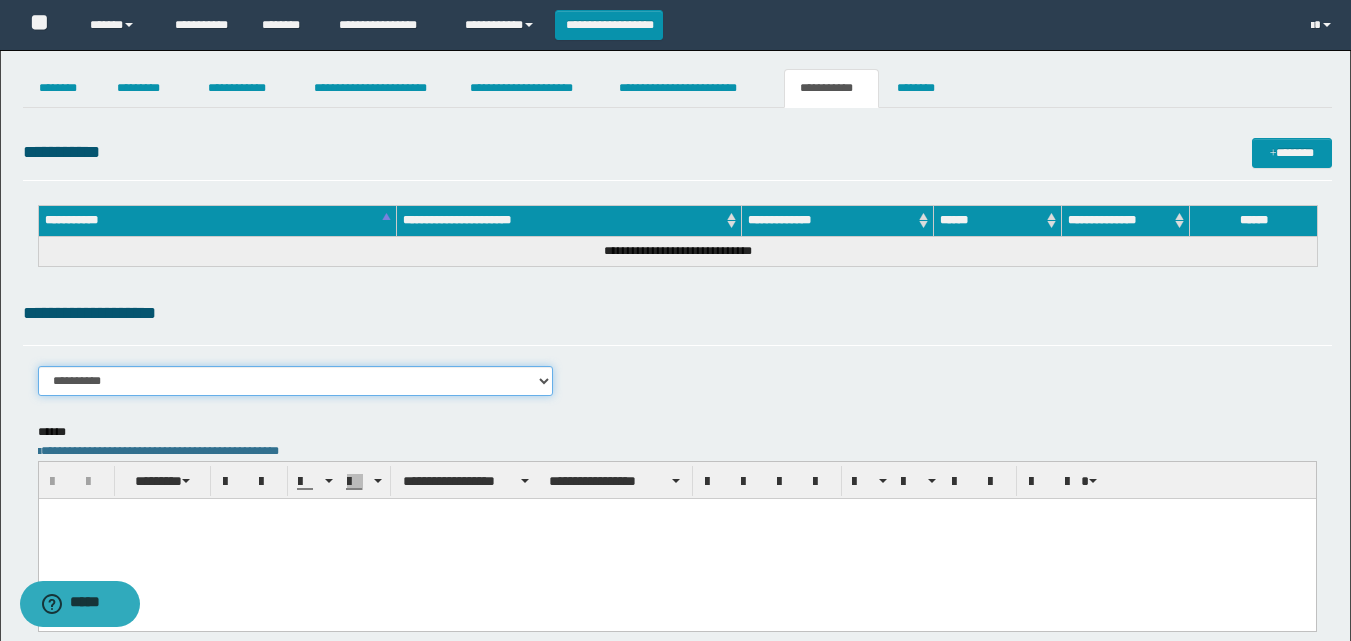 click on "**********" at bounding box center (296, 381) 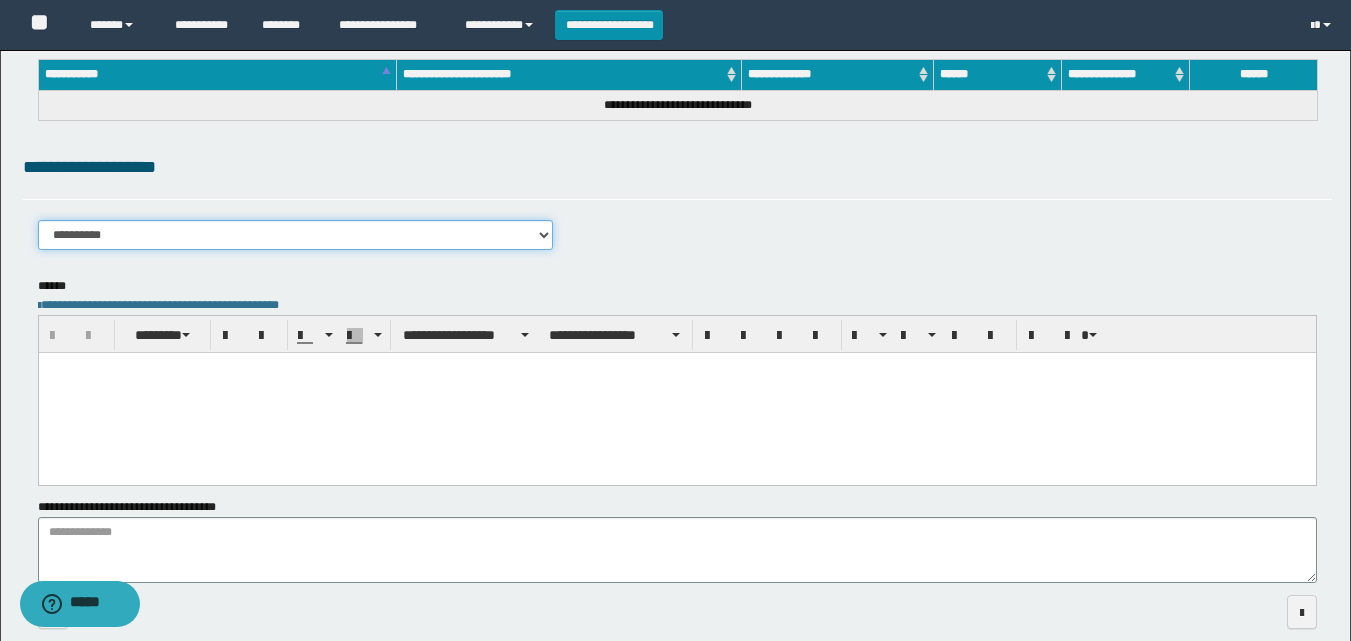 scroll, scrollTop: 100, scrollLeft: 0, axis: vertical 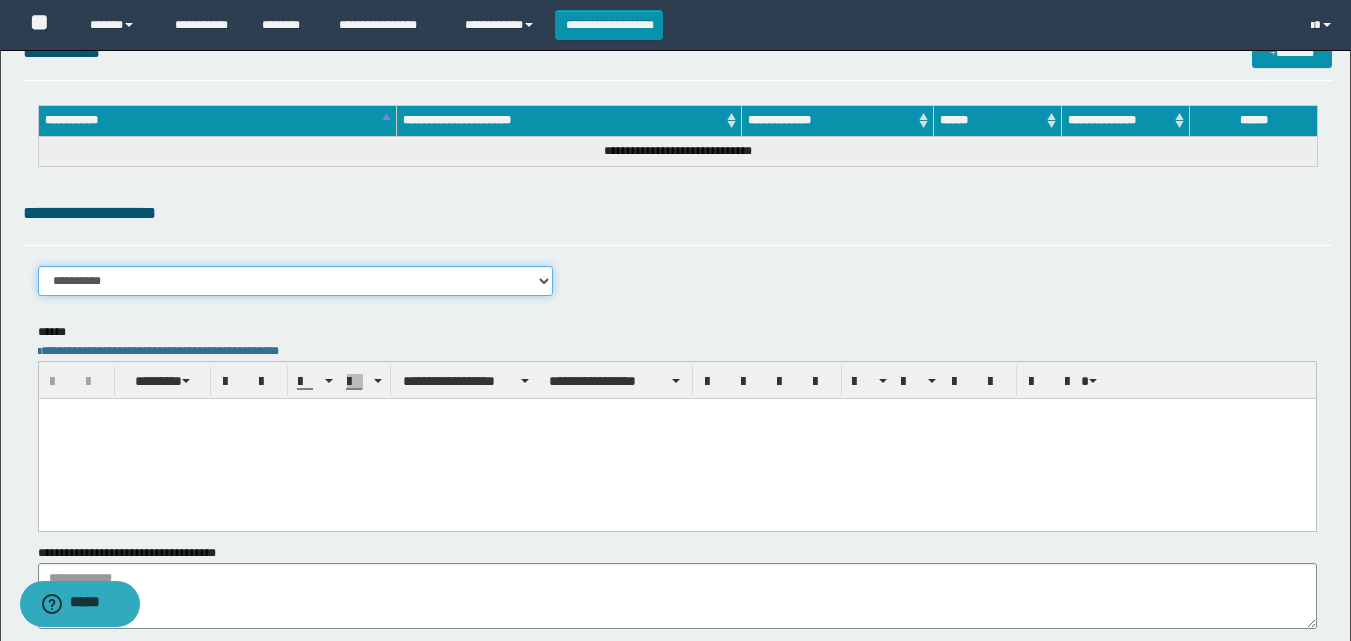 click on "**********" at bounding box center (296, 281) 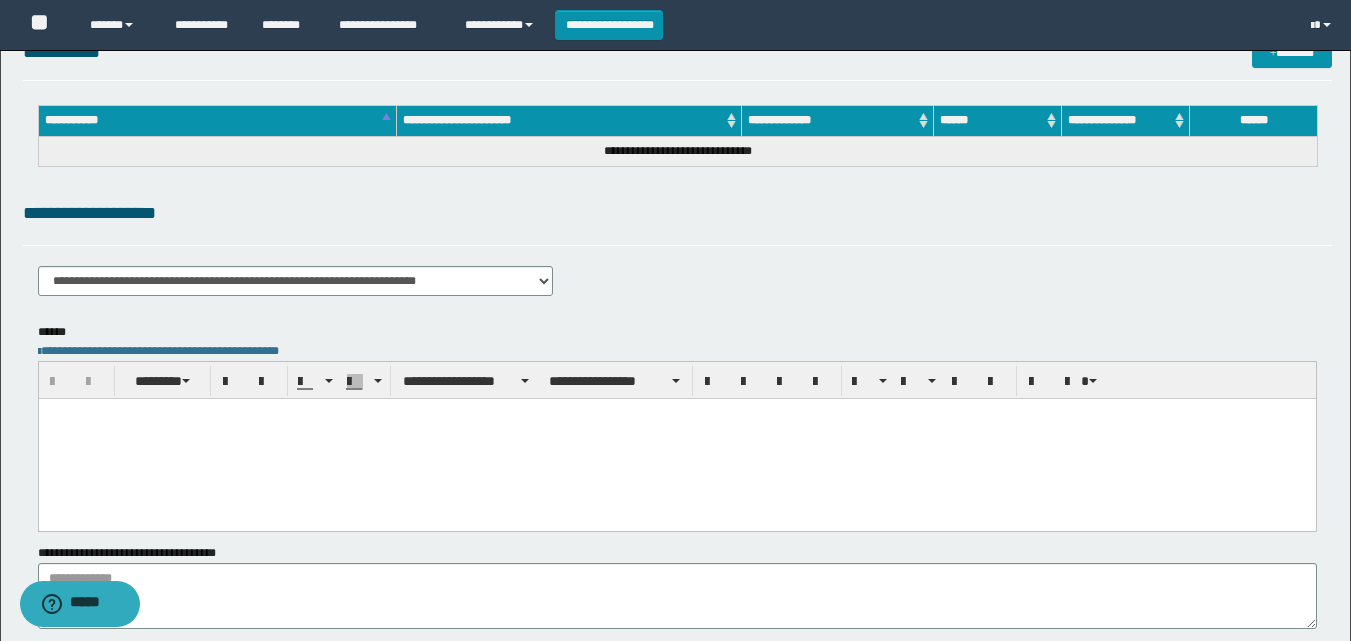type 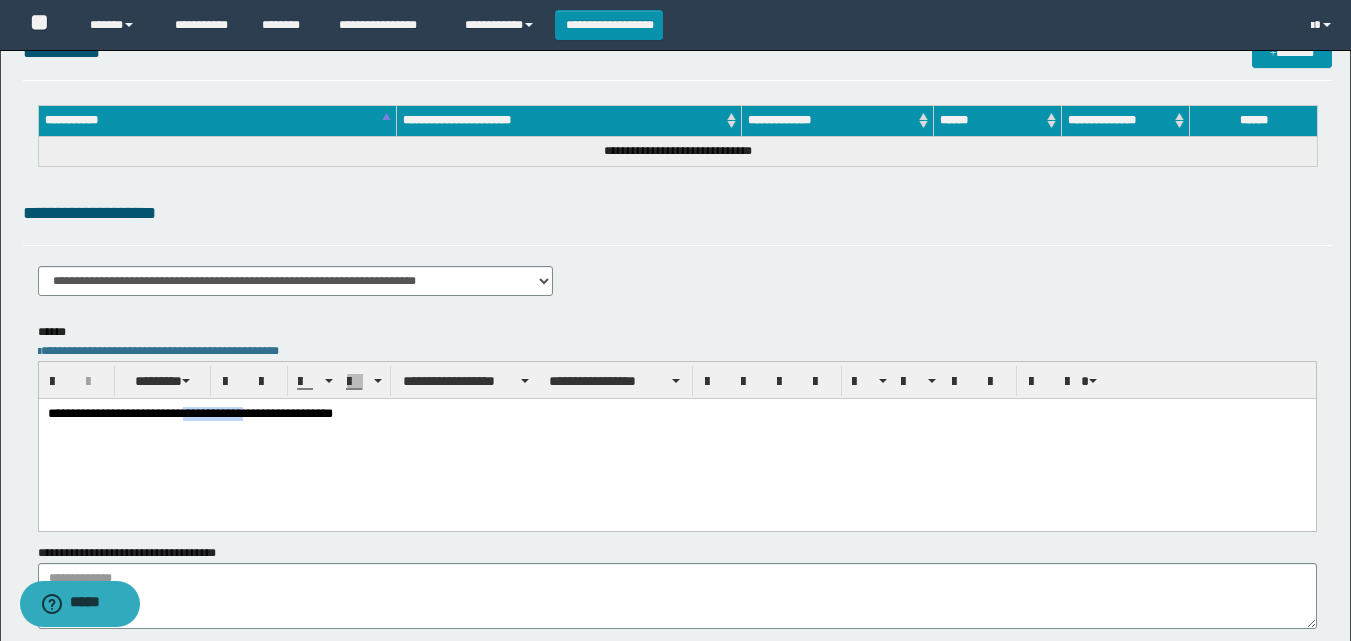drag, startPoint x: 239, startPoint y: 399, endPoint x: 233, endPoint y: 422, distance: 23.769728 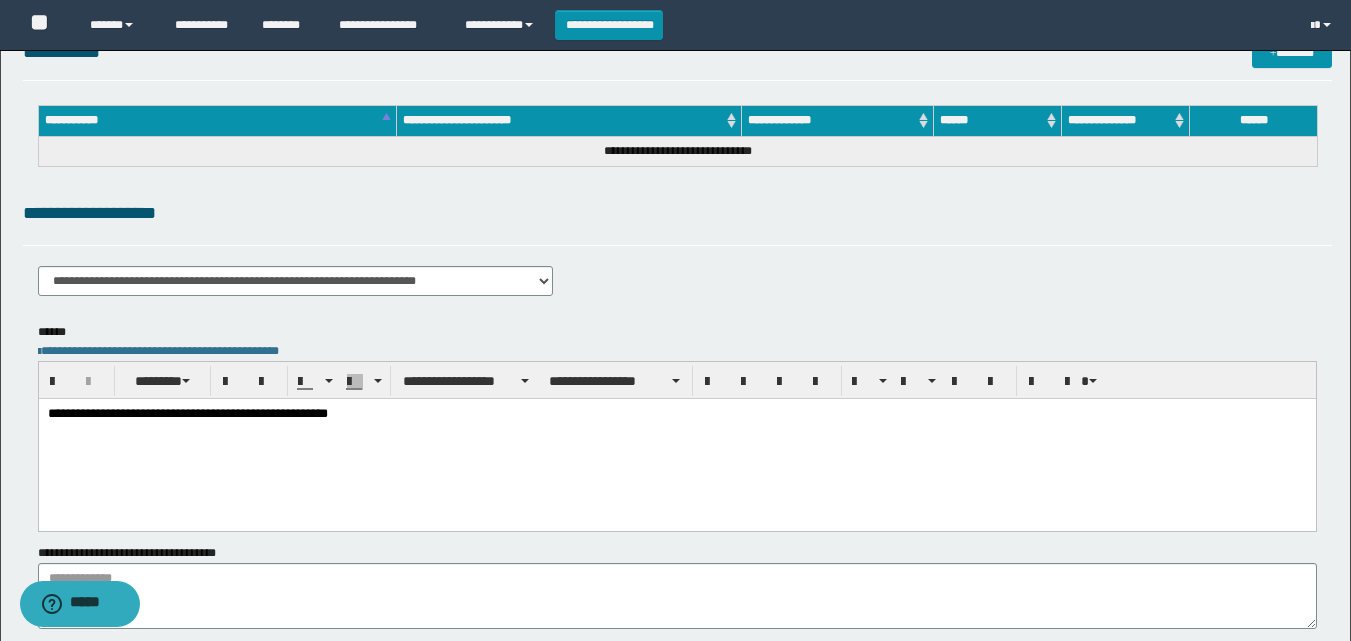click on "**********" at bounding box center [676, 414] 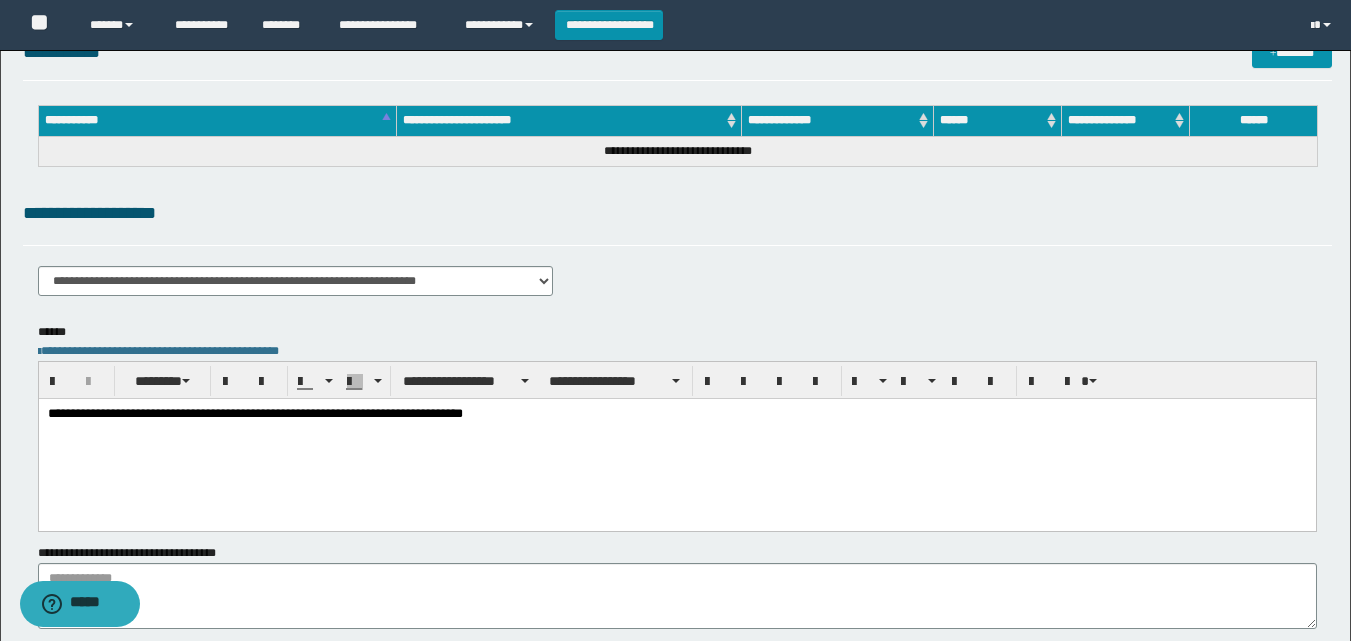 click on "**********" at bounding box center [676, 414] 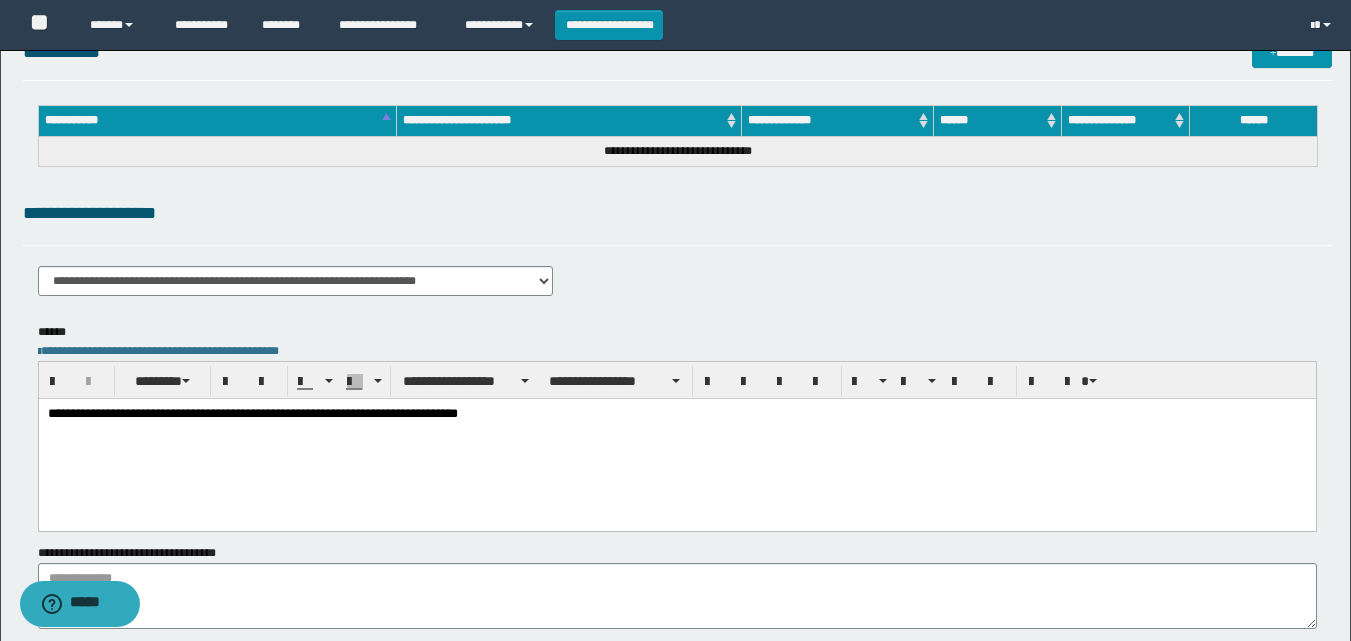 click on "**********" at bounding box center (676, 439) 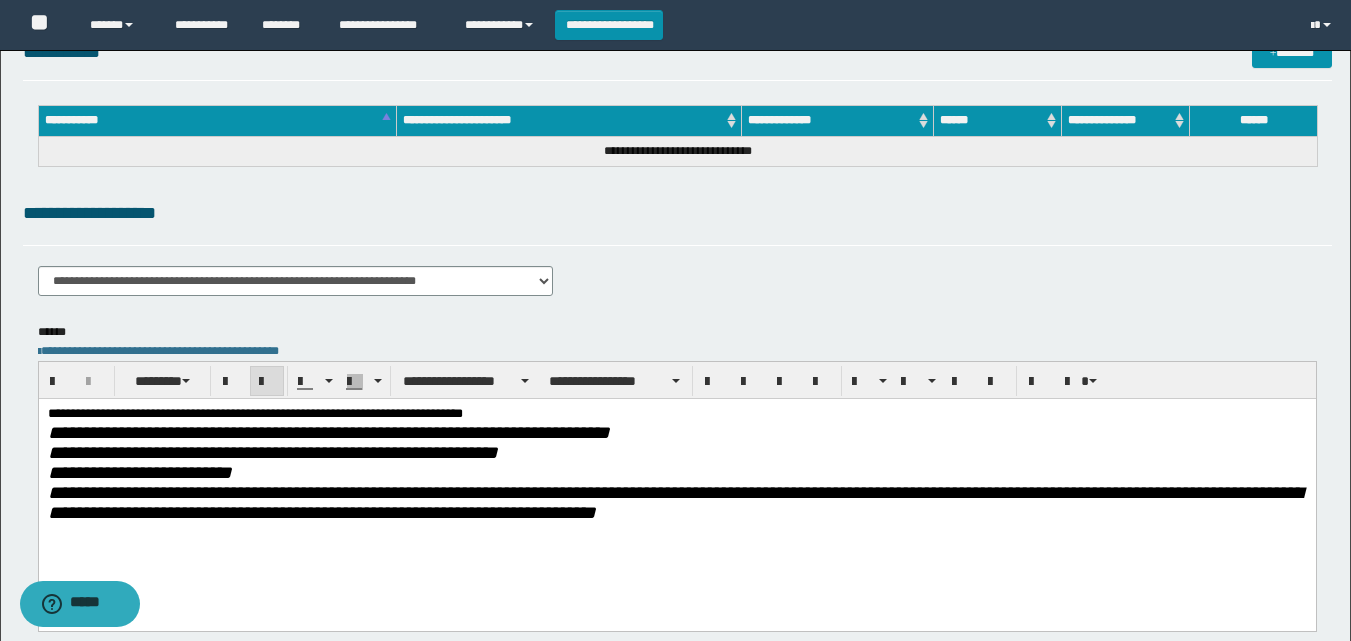 click on "**********" at bounding box center [272, 451] 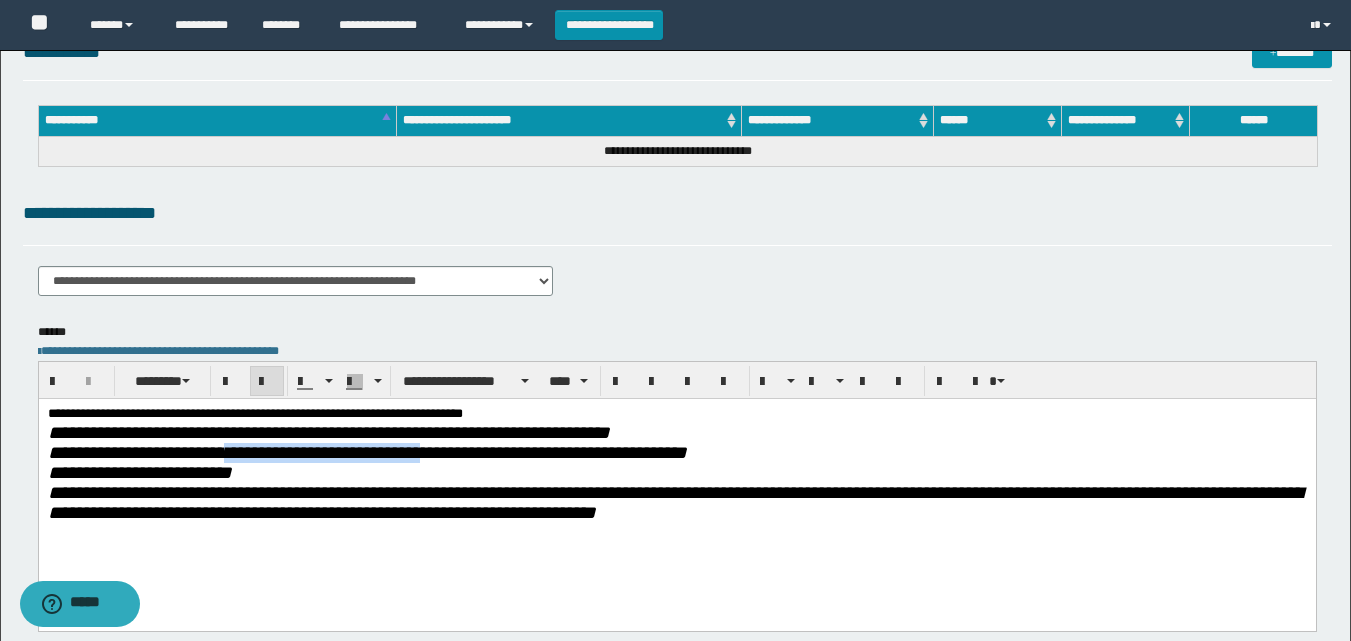 drag, startPoint x: 447, startPoint y: 457, endPoint x: 240, endPoint y: 450, distance: 207.11832 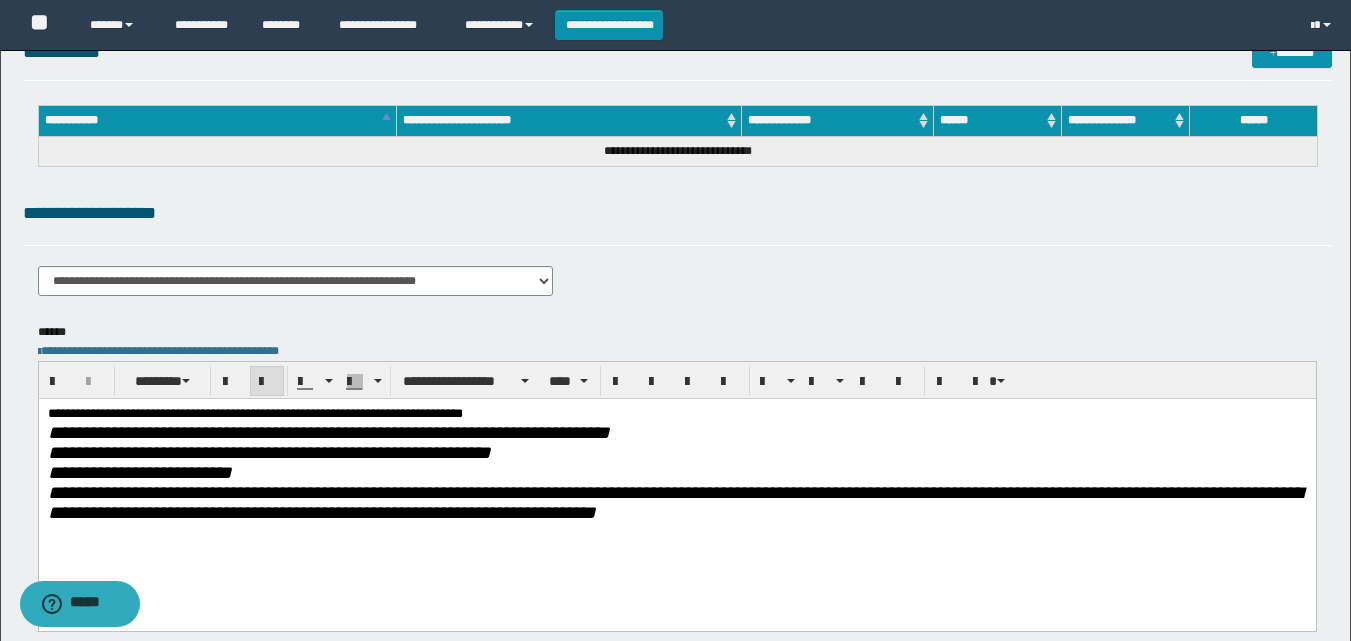 click on "**********" at bounding box center (268, 451) 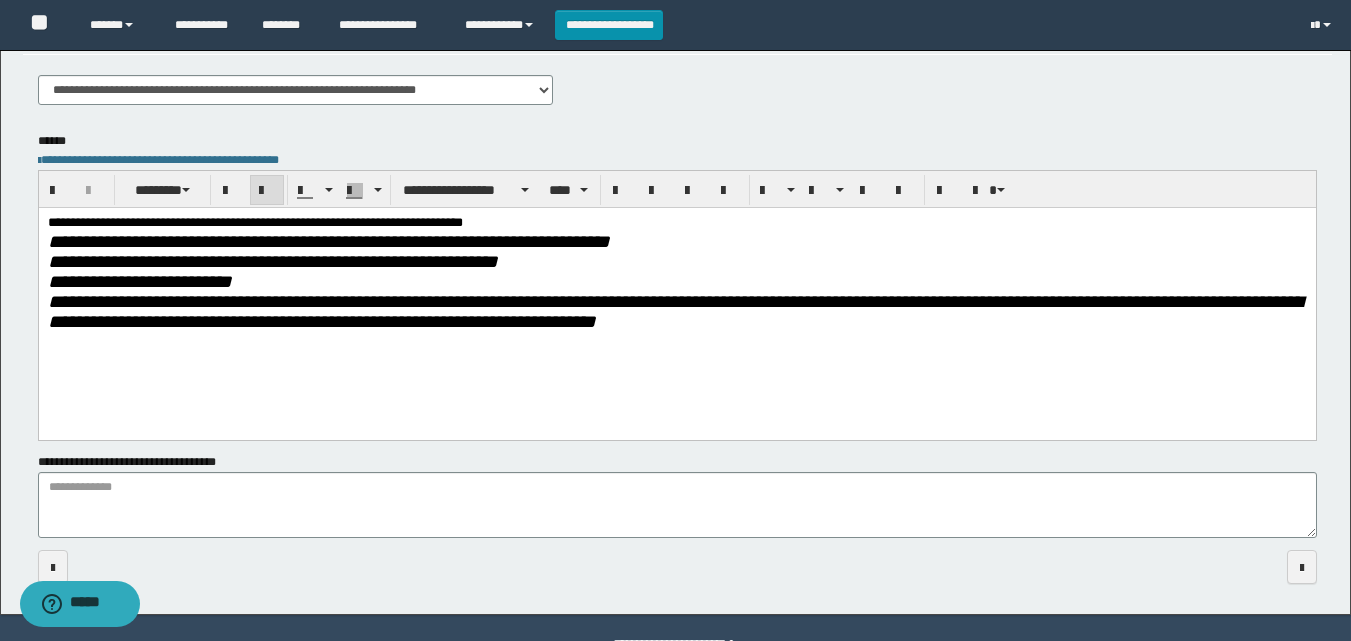 scroll, scrollTop: 242, scrollLeft: 0, axis: vertical 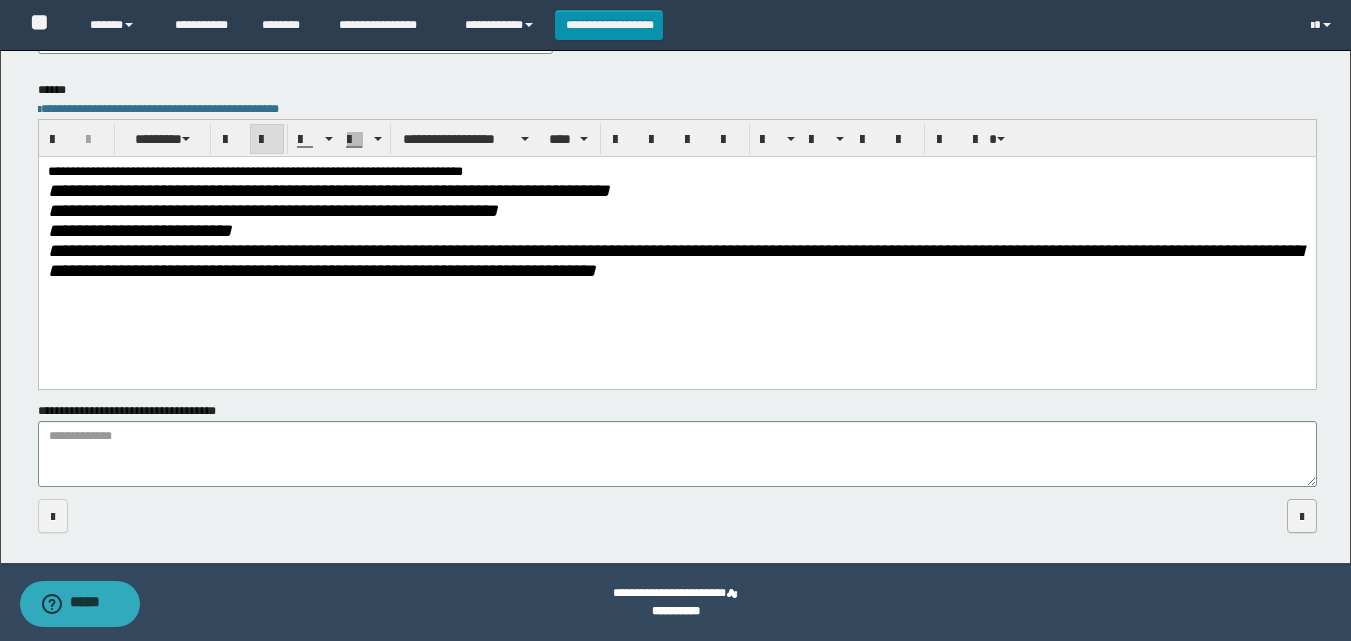 click at bounding box center [1302, 516] 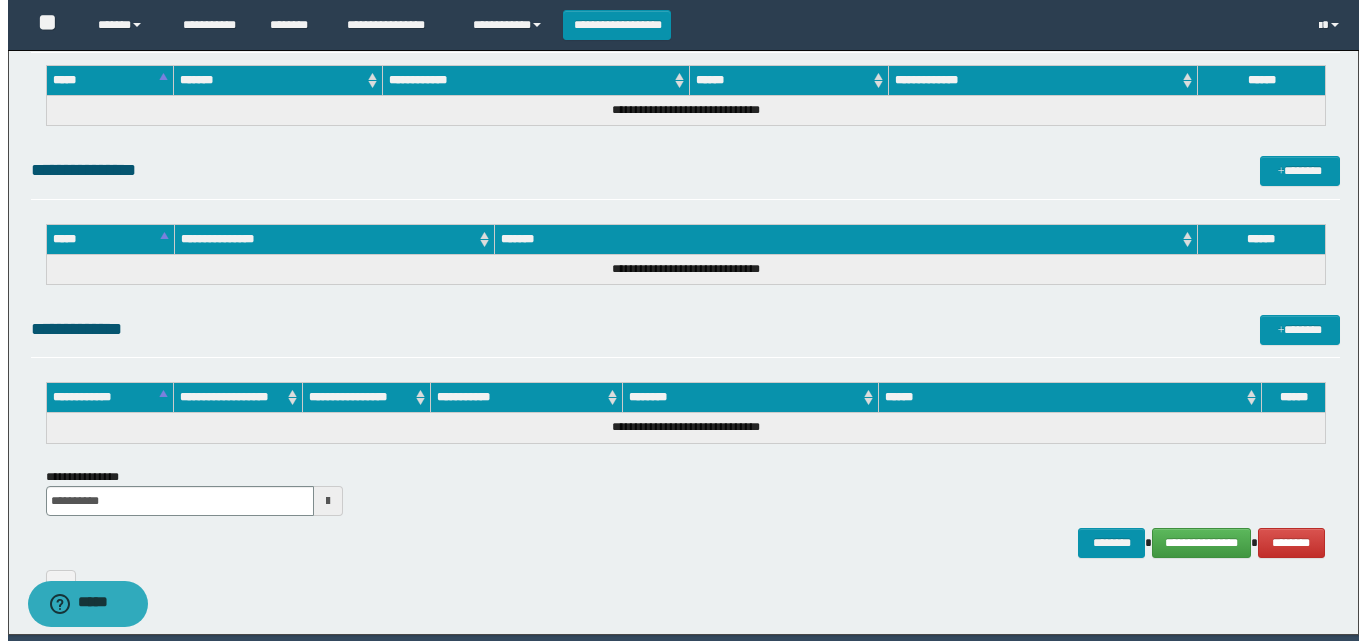 scroll, scrollTop: 990, scrollLeft: 0, axis: vertical 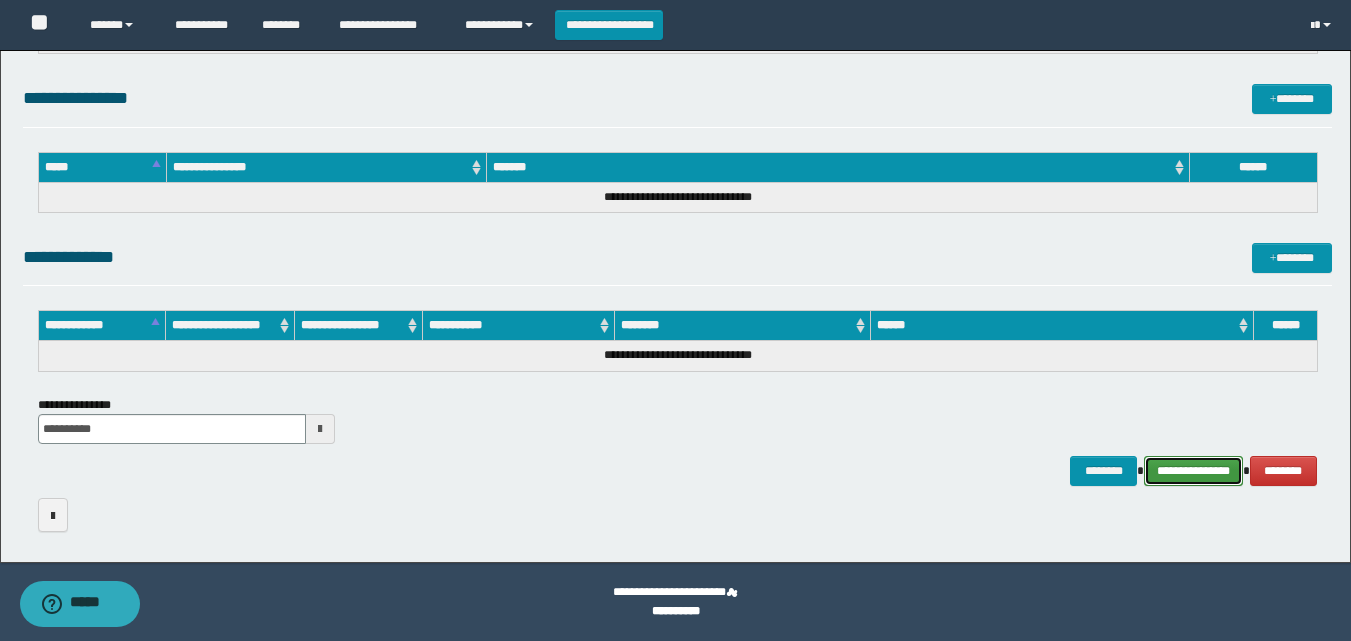 click on "**********" at bounding box center (1193, 471) 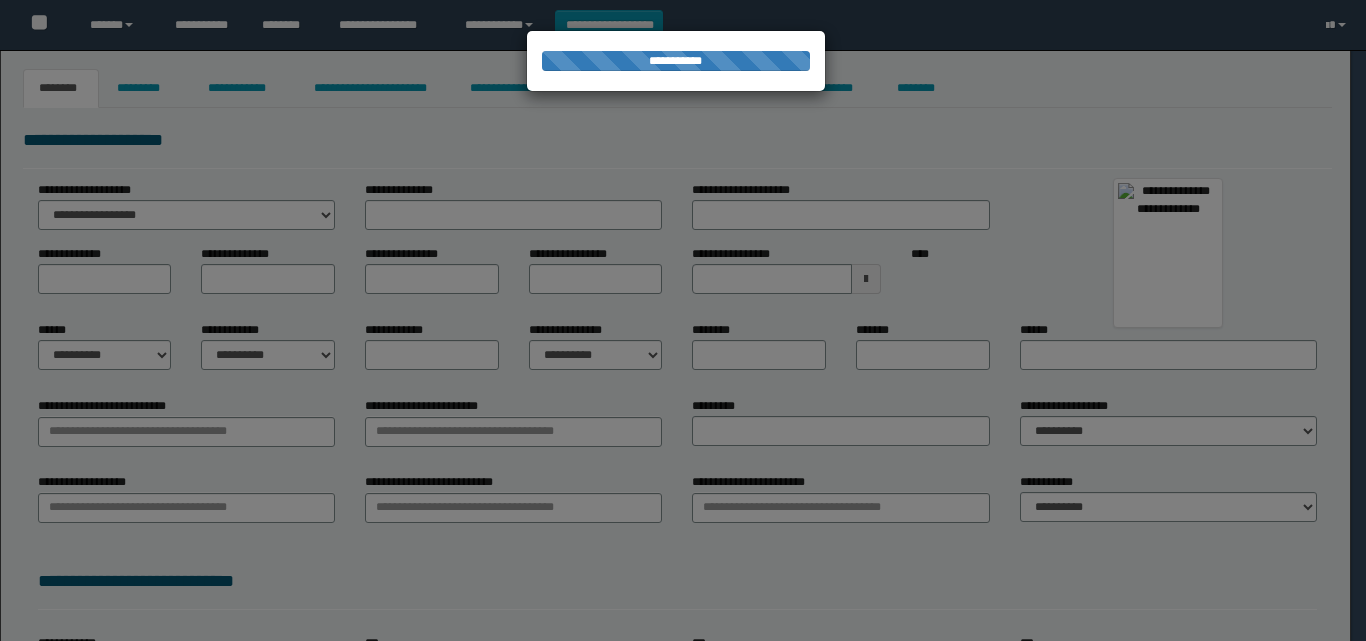 scroll, scrollTop: 0, scrollLeft: 0, axis: both 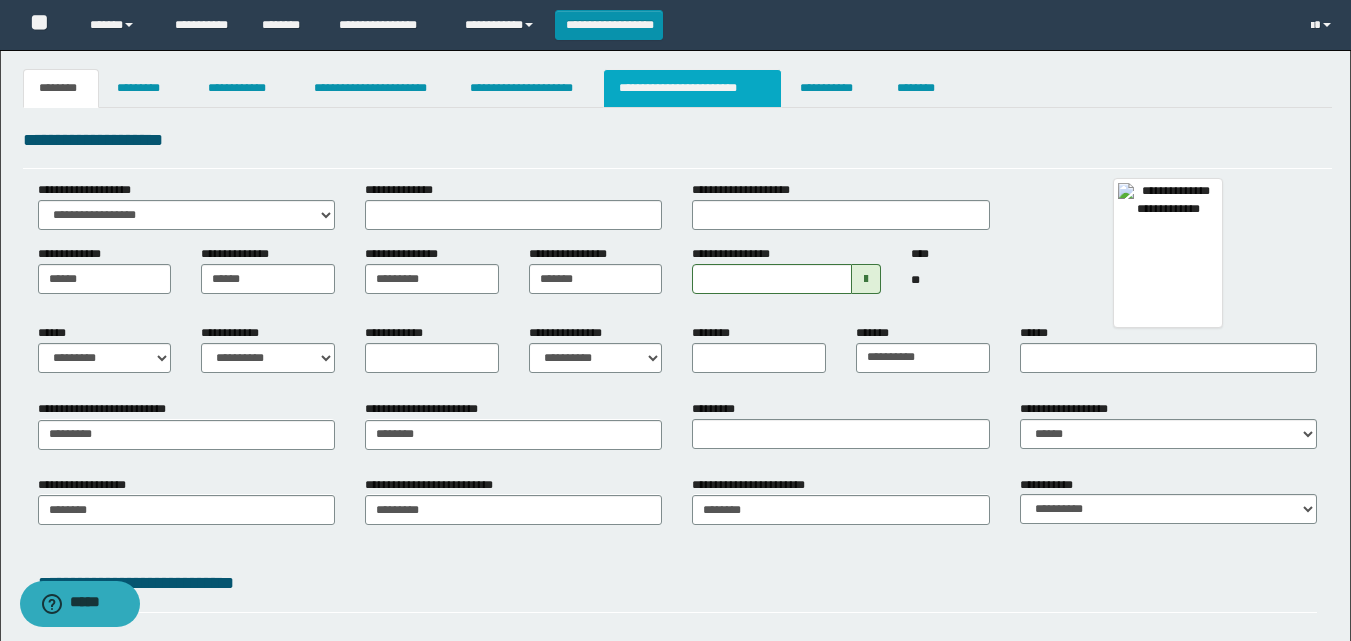 click on "**********" at bounding box center (693, 88) 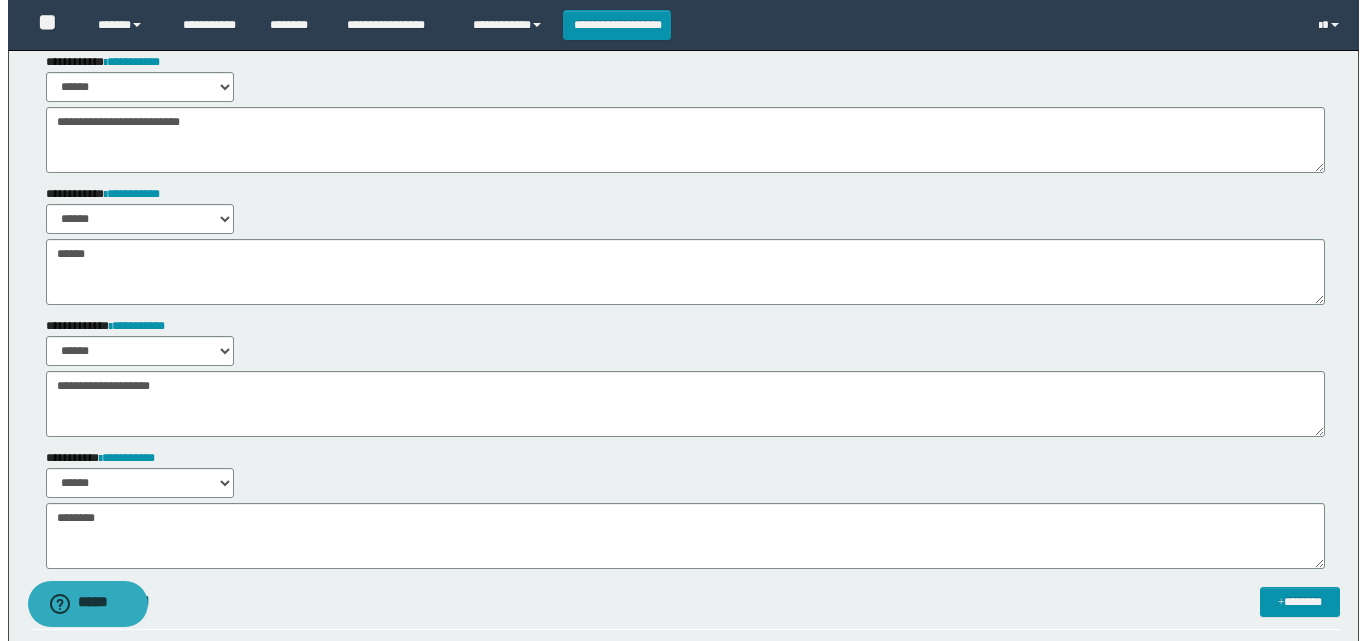 scroll, scrollTop: 0, scrollLeft: 0, axis: both 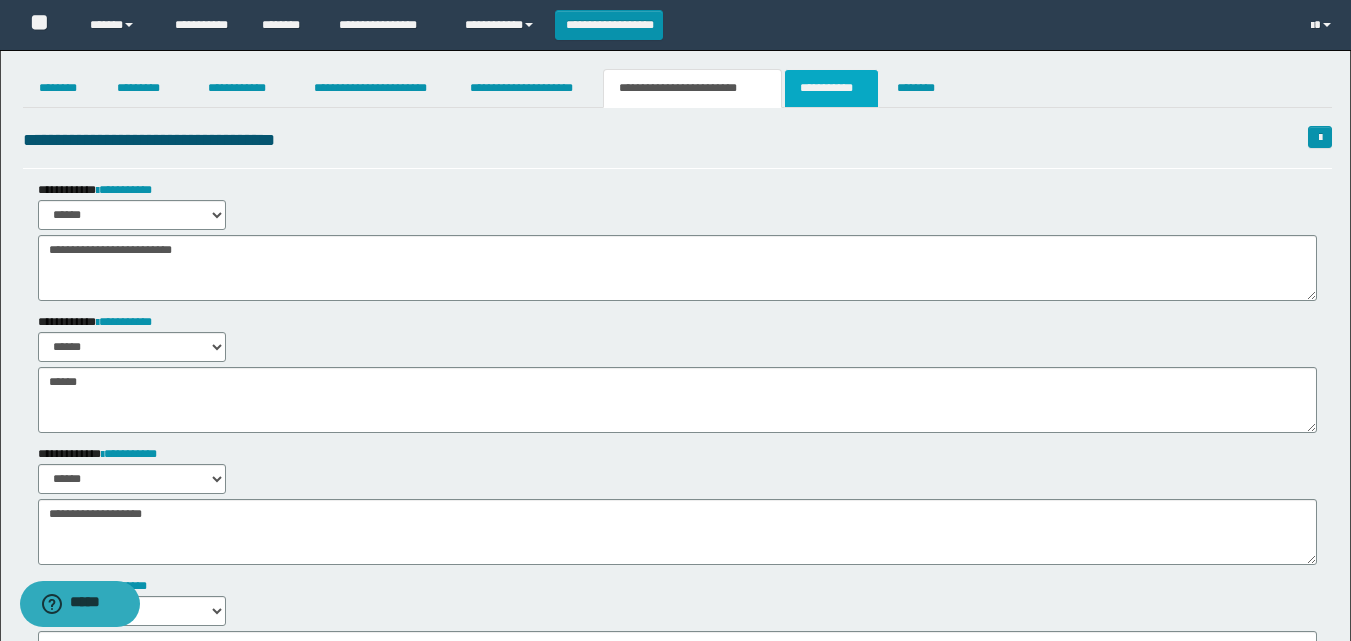 click on "**********" at bounding box center [831, 88] 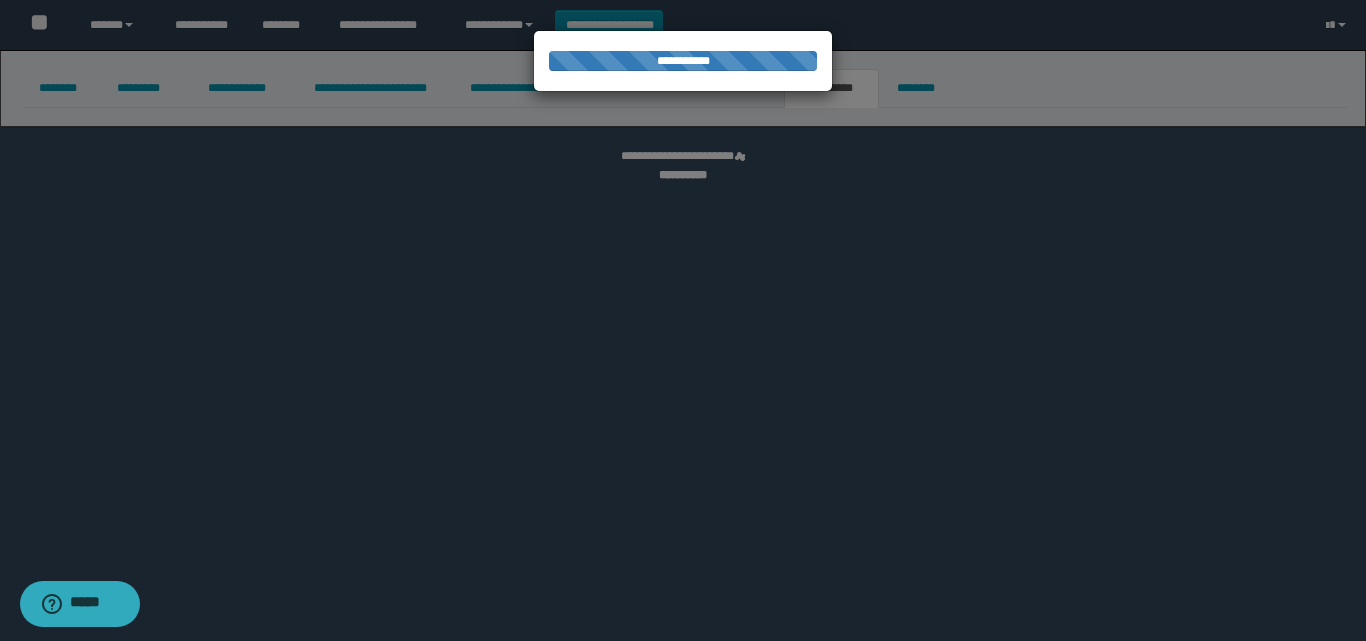 select on "****" 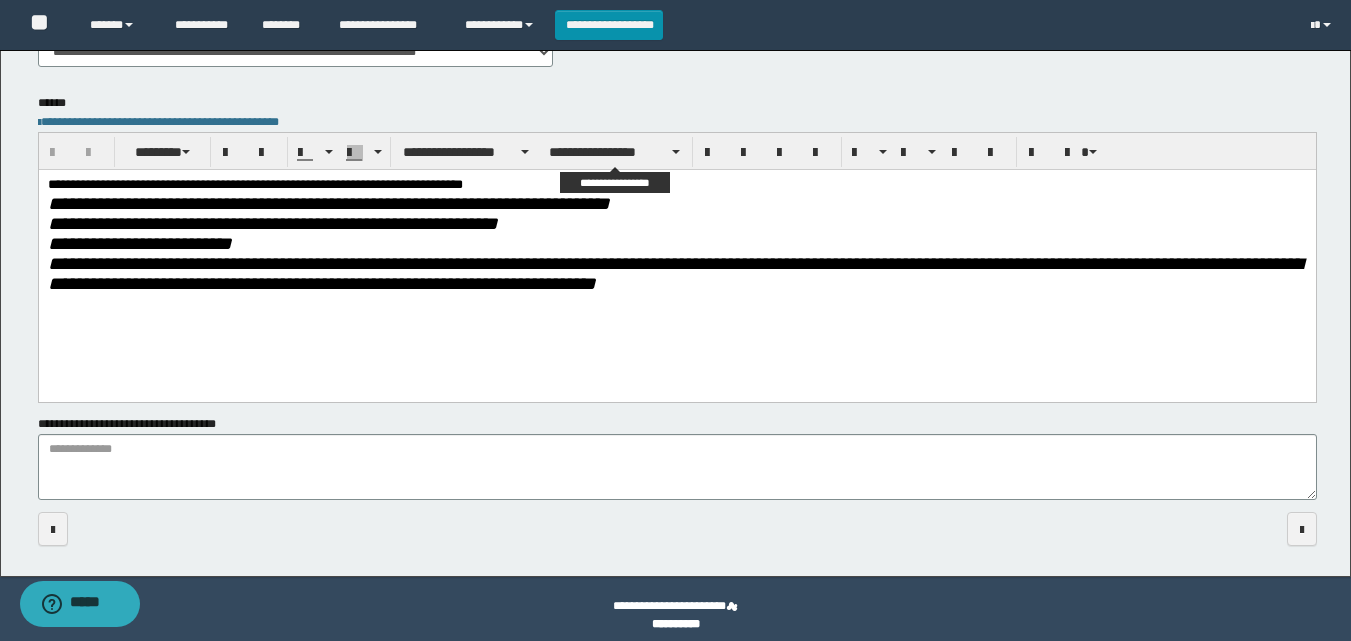 scroll, scrollTop: 342, scrollLeft: 0, axis: vertical 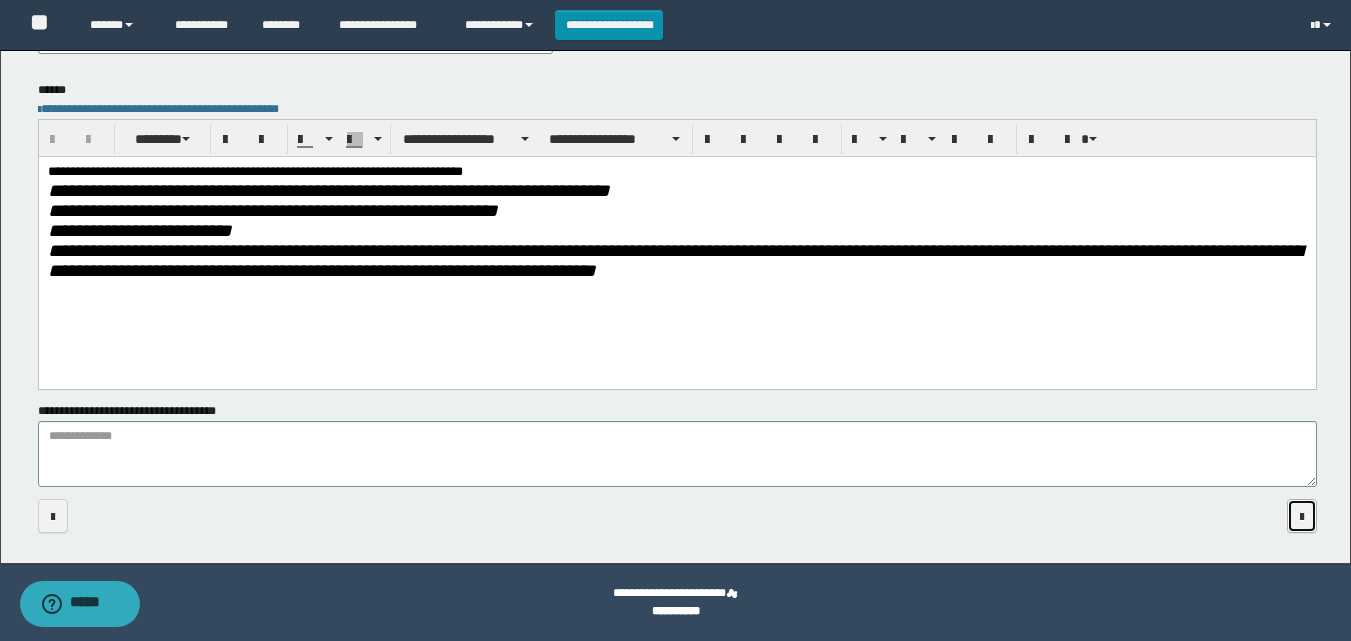 click at bounding box center (1302, 516) 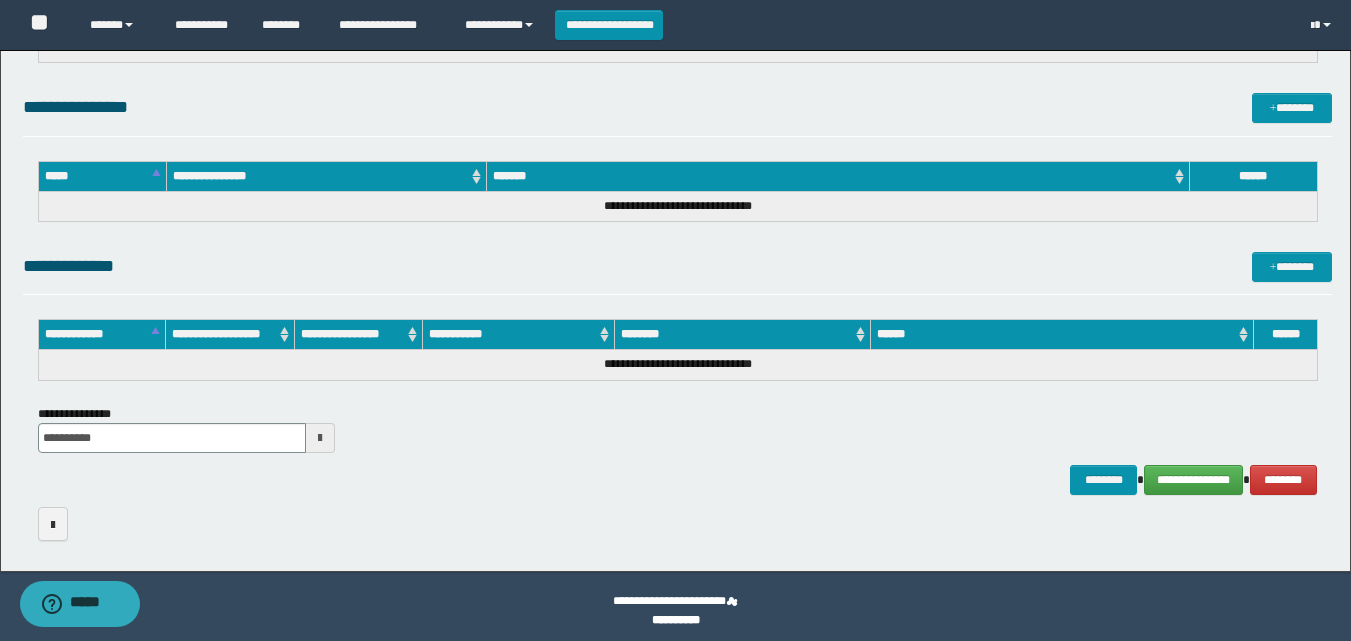 scroll, scrollTop: 990, scrollLeft: 0, axis: vertical 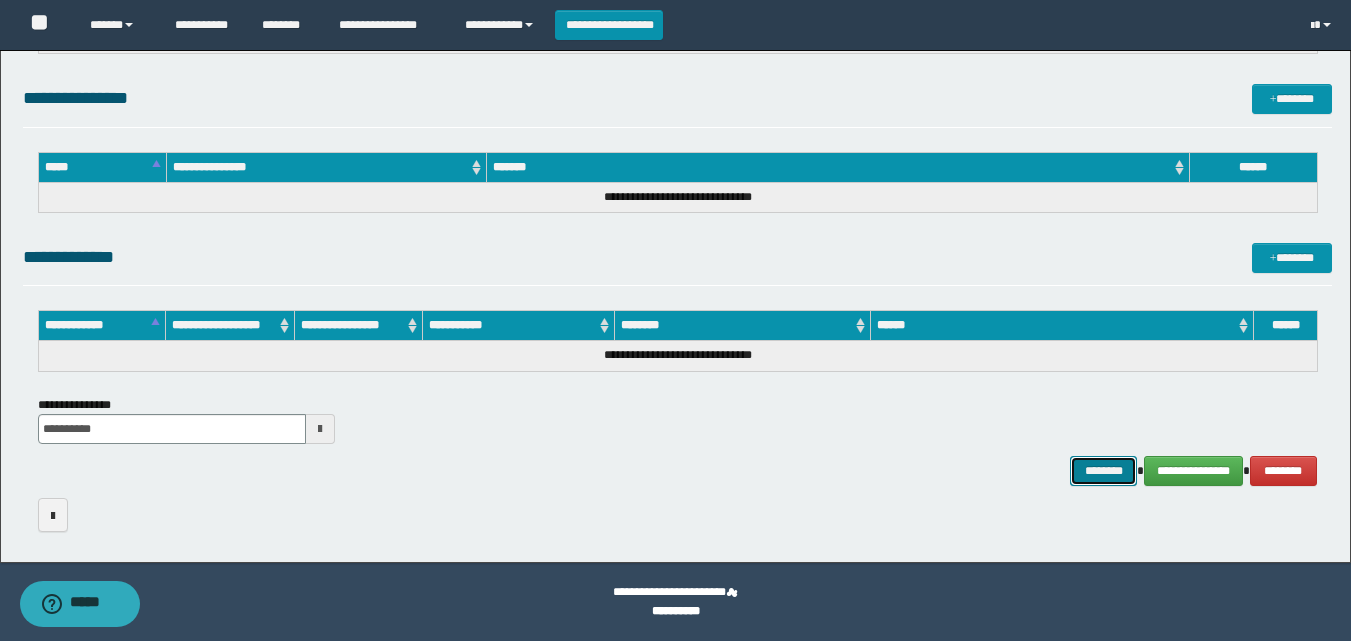 click on "********" at bounding box center [1104, 471] 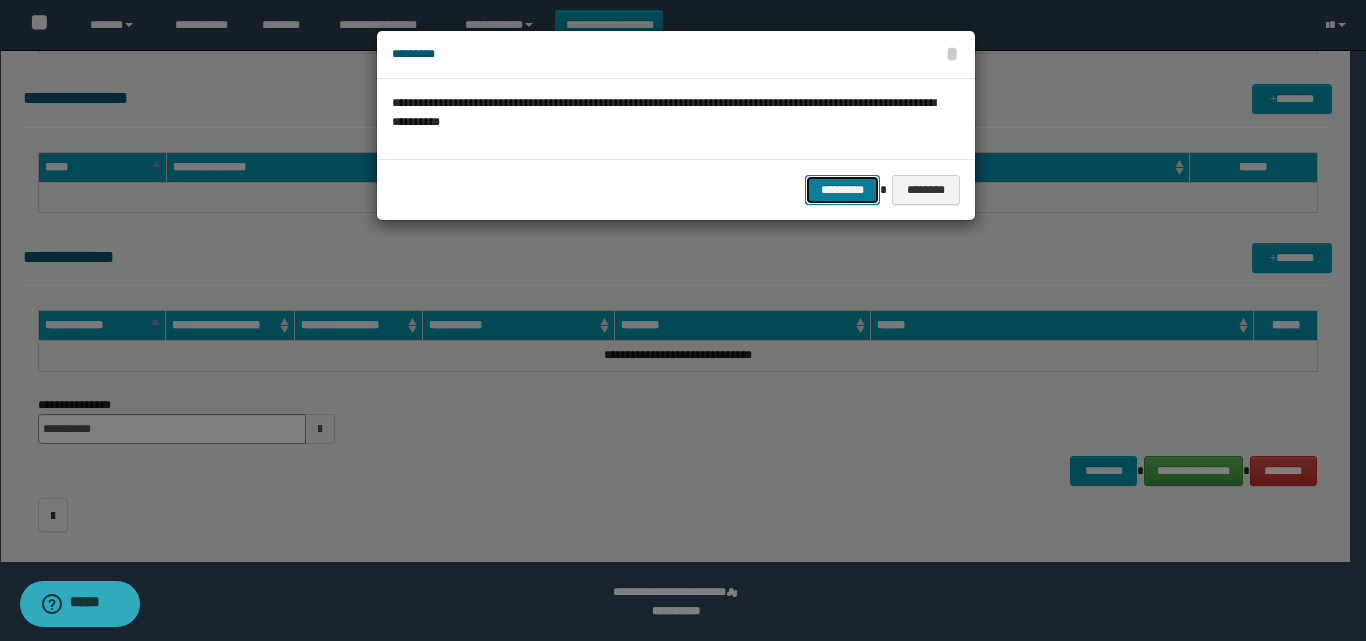 click on "*********" at bounding box center [842, 190] 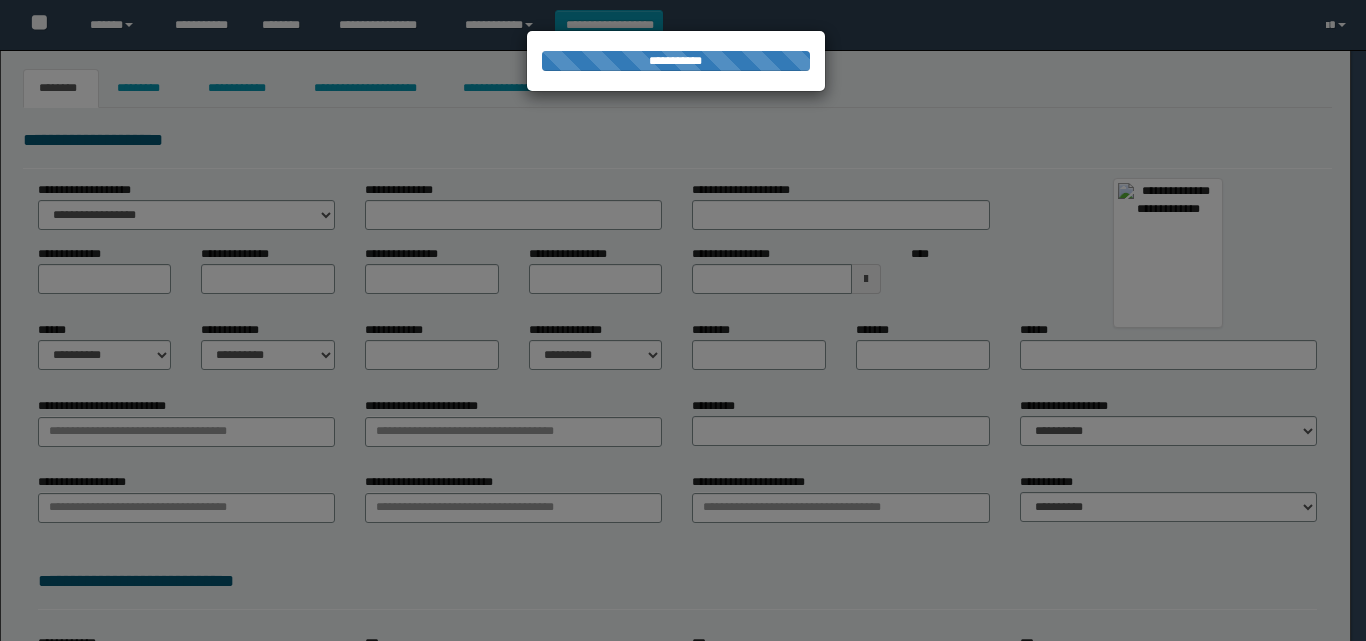 scroll, scrollTop: 0, scrollLeft: 0, axis: both 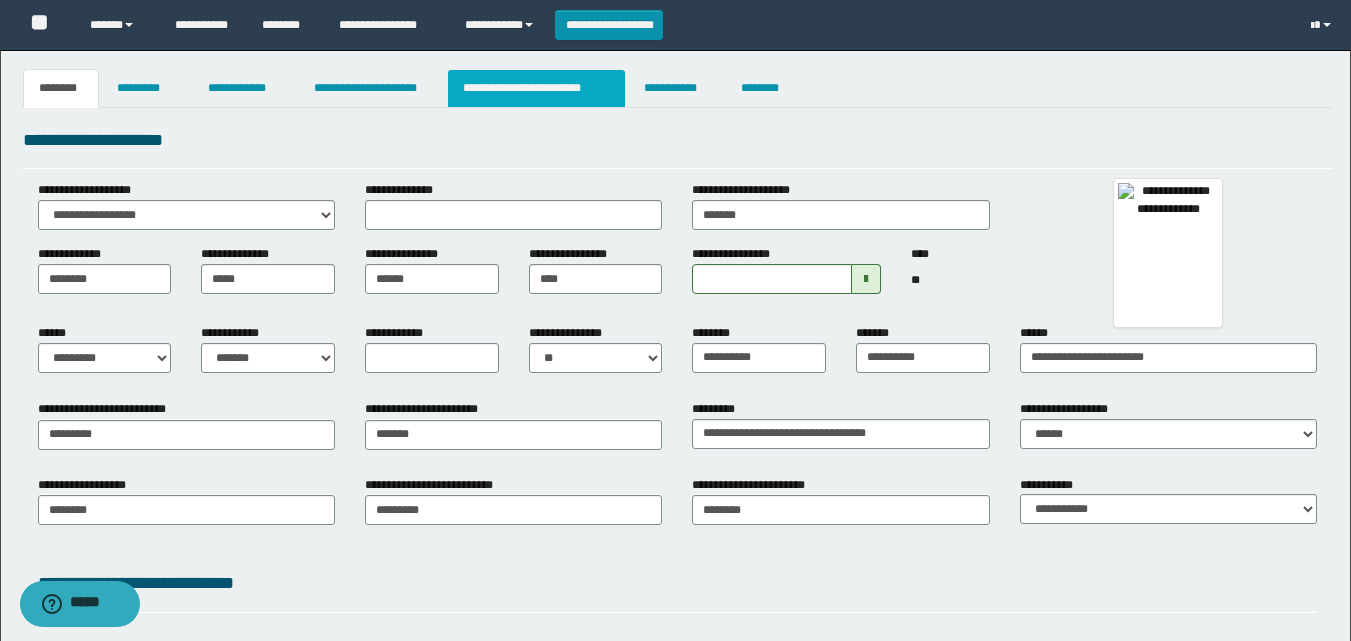 click on "**********" at bounding box center [537, 88] 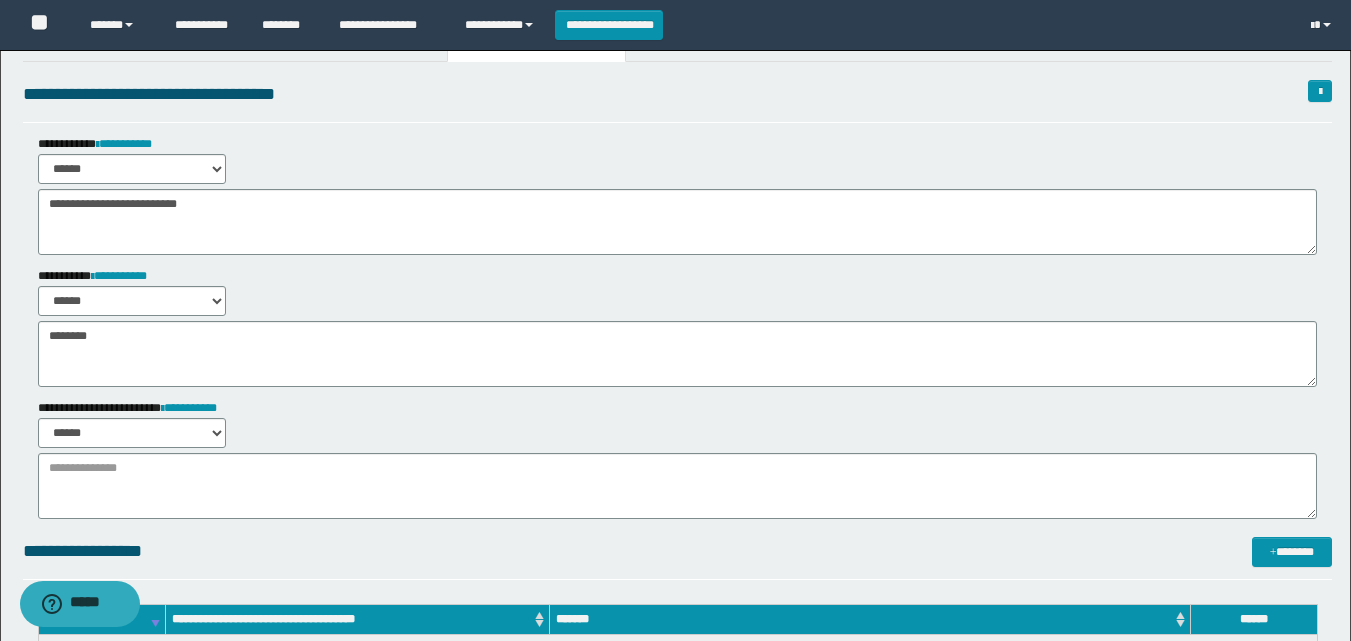 scroll, scrollTop: 0, scrollLeft: 0, axis: both 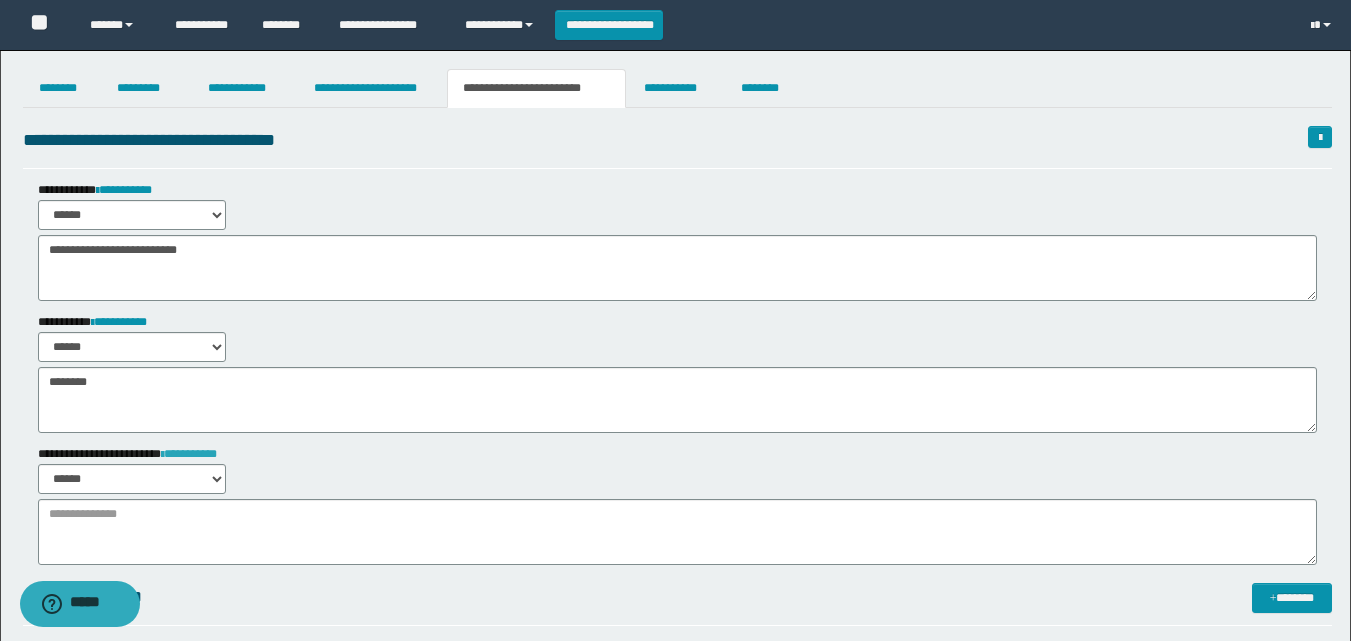 click on "**********" at bounding box center (189, 454) 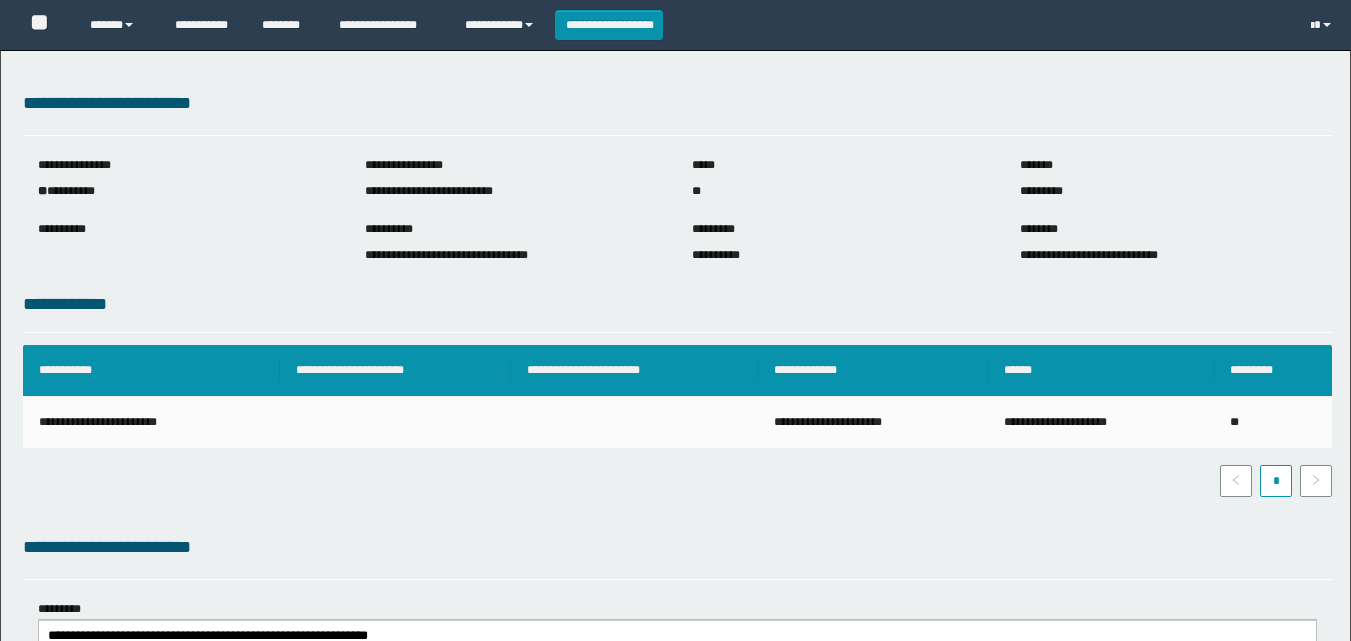 scroll, scrollTop: 0, scrollLeft: 0, axis: both 